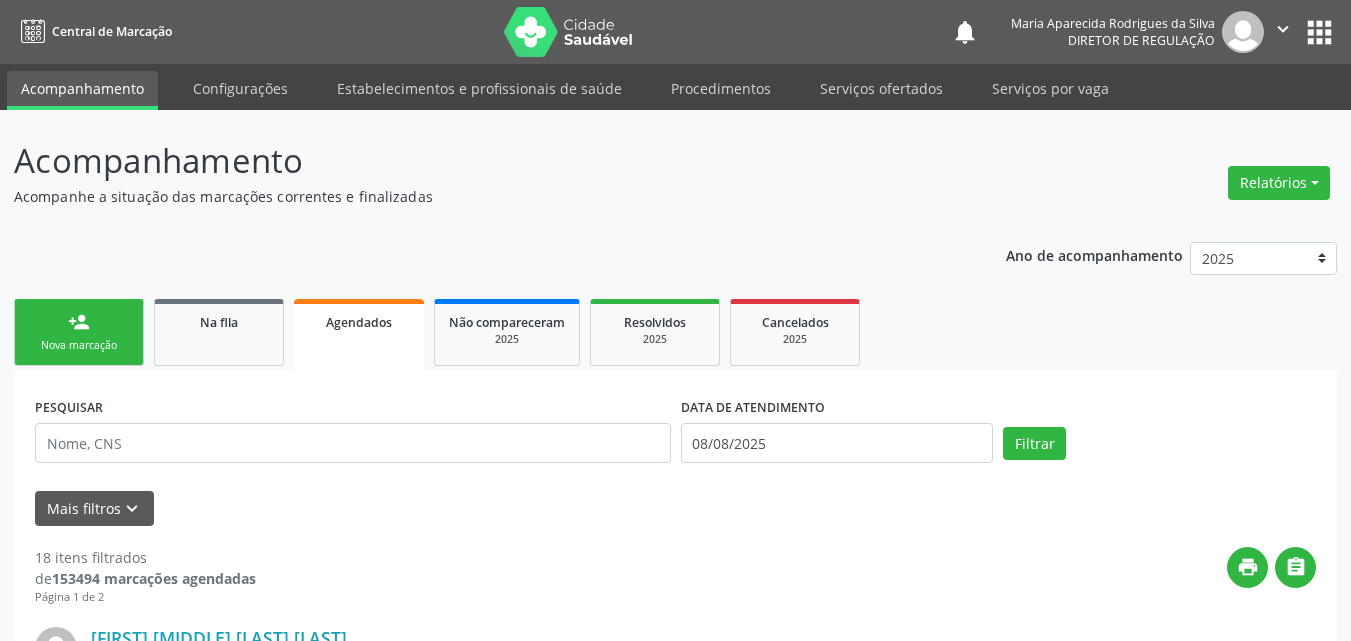 click on "Serviços ofertados" at bounding box center (881, 88) 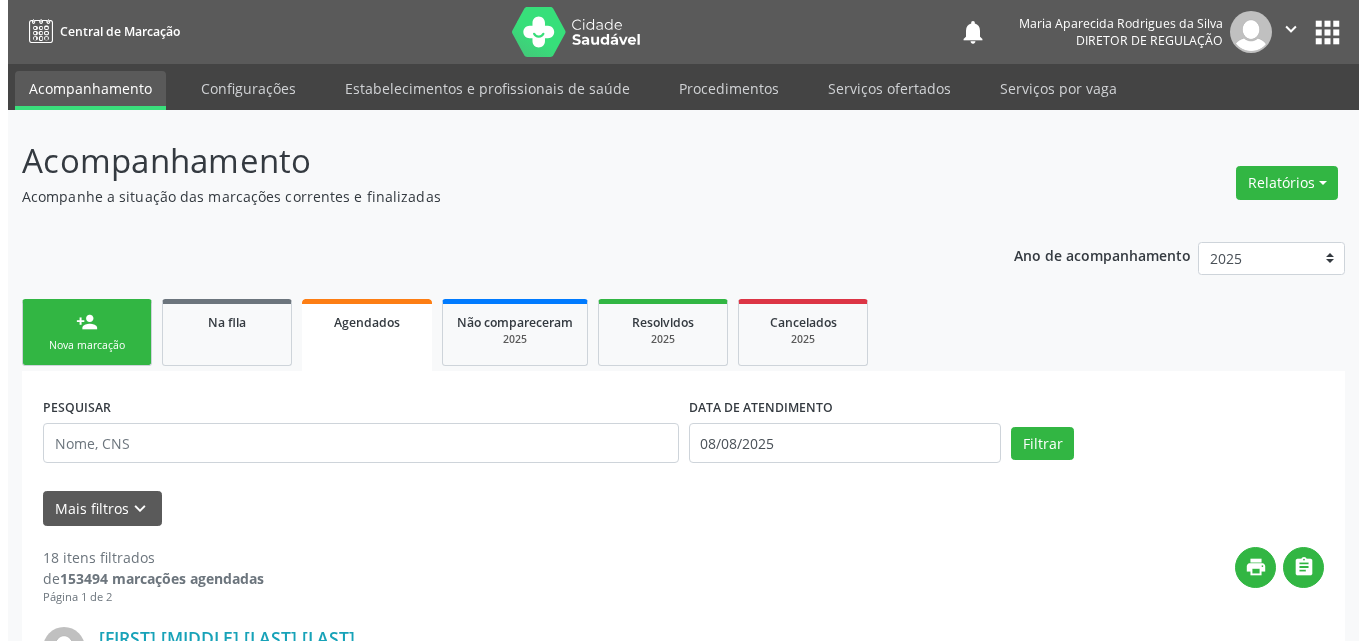 scroll, scrollTop: 0, scrollLeft: 0, axis: both 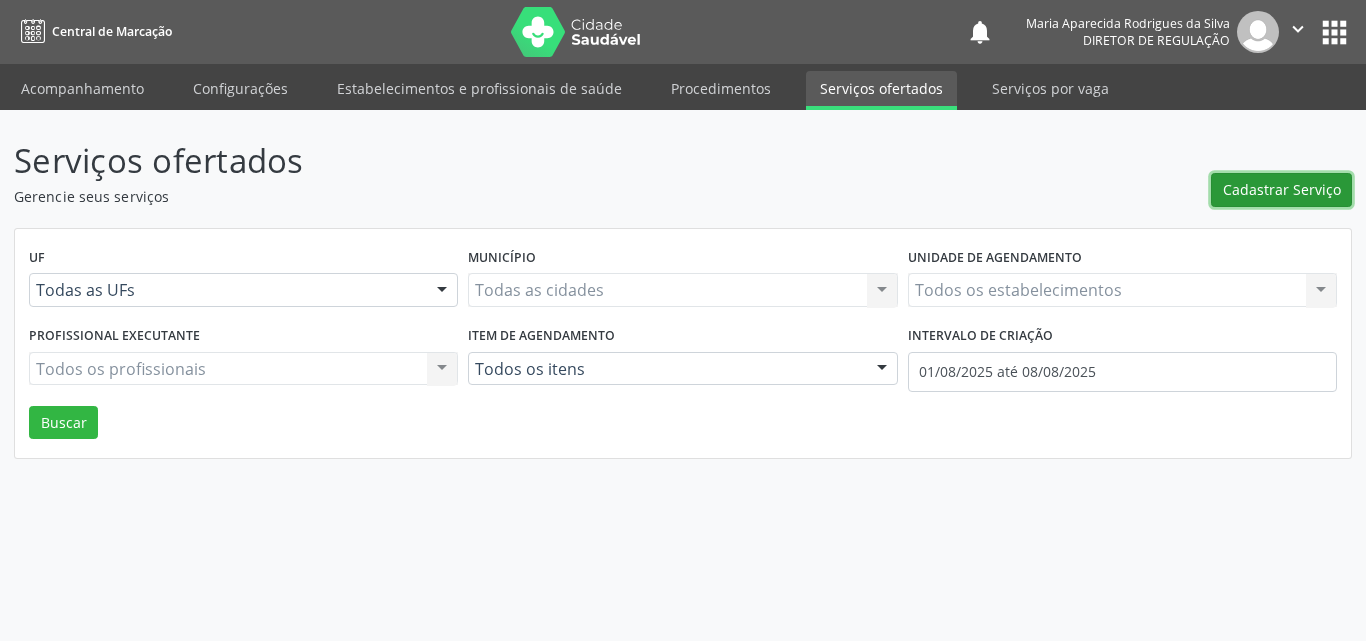 click on "Cadastrar Serviço" at bounding box center [1282, 189] 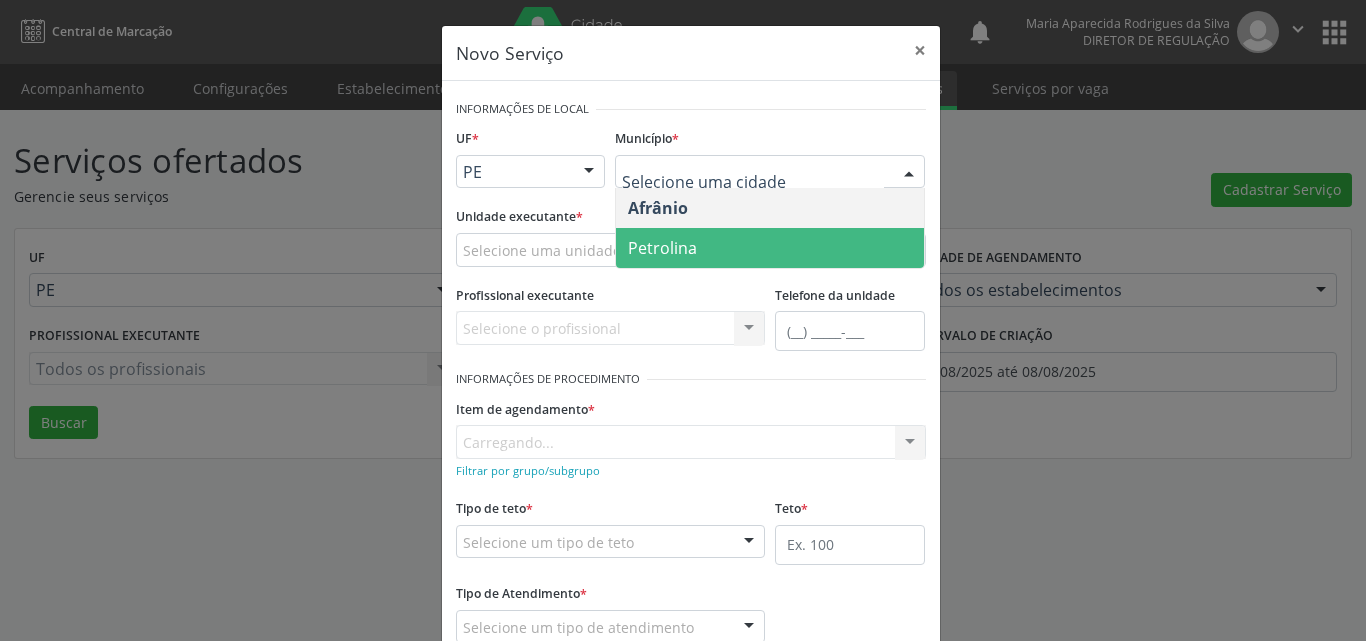 click on "Petrolina" at bounding box center (770, 248) 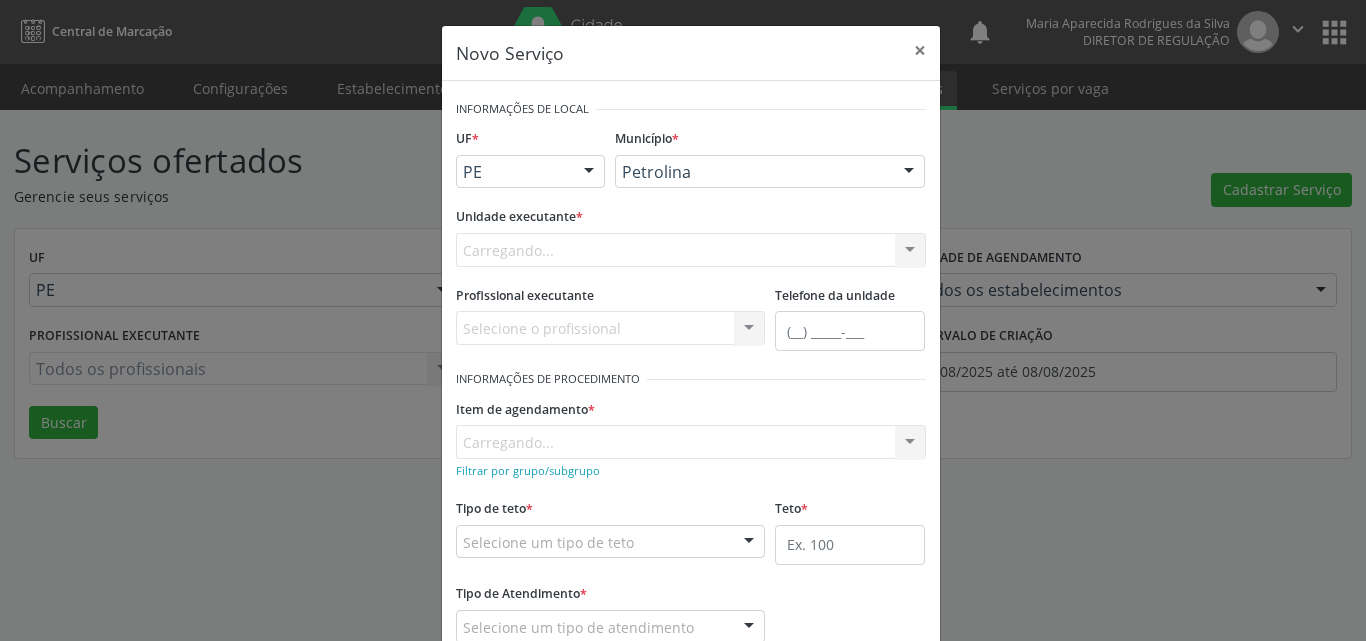 click on "Carregando...
Academia da Saude de Afranio   Academia da Saude do Bairro Roberto Luis   Academia da Saude do Distrito de Cachoeira do Roberto   Academia da Saude do Distrito de Extrema   Academia da Saude do Jose Ramos   Alves Landim   Ambulatorio Municipal de Saude   Caf Central de Abastecimento Farmaceutico   Centro de Atencao Psicossocial de Afranio Pe   Centro de Especialidades   Cime   Cuidar   Equipe de Atencao Basica Prisional Tipo I com Saude Mental   Esf Ana Coelho Nonato   Esf Custodia Maria da Conceicao   Esf Isabel Gomes   Esf Jose Ramos   Esf Jose e Maria Rodrigues de Macedo   Esf Maria Dilurdes da Silva   Esf Maria da Silva Pereira   Esf Rosalia Cavalcanti Gomes   Esf de Barra das Melancias   Esf de Extrema   Farmacia Basica do Municipio de Afranio   Hospital Municipal Maria Coelho Cavalcanti Rodrigues   Hospital de Campanha Covid 19 Ambulatorio Municipal   Laboratorio de Protese Dentario   Lid Laboratorio de Investigacoes e Diagnosticos               Selac" at bounding box center (691, 250) 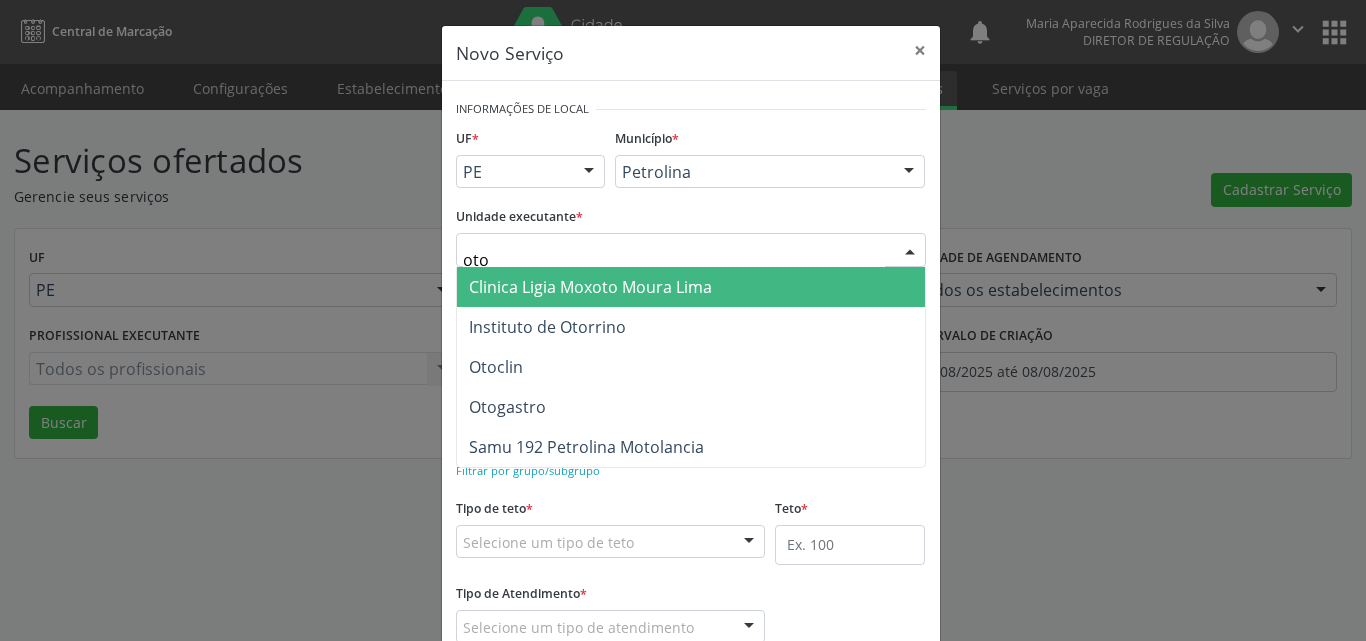 type on "otoc" 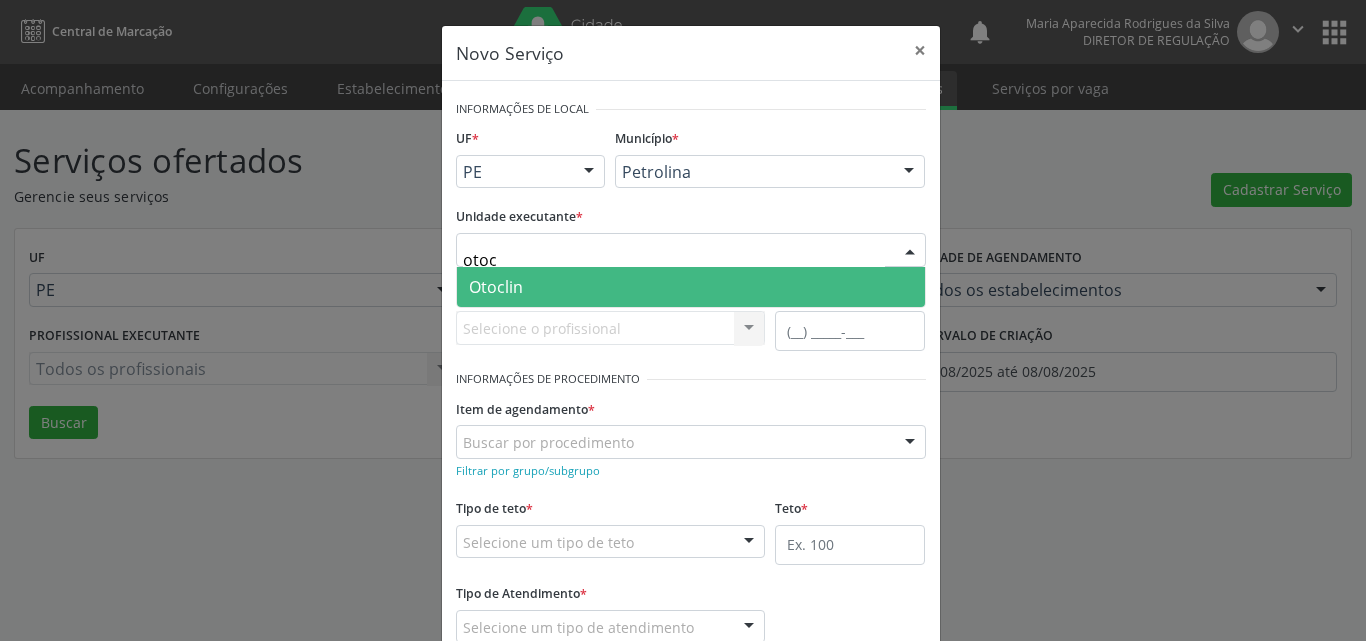 click on "Otoclin" at bounding box center [691, 287] 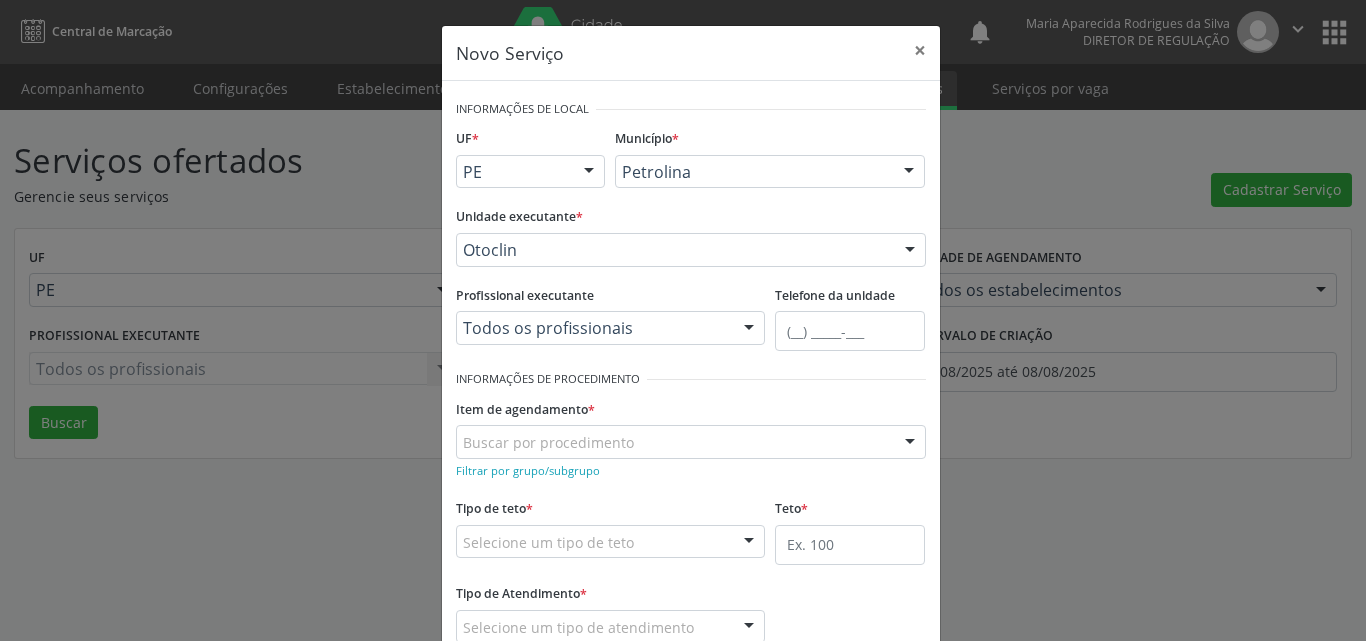 click on "Buscar por procedimento" at bounding box center [691, 442] 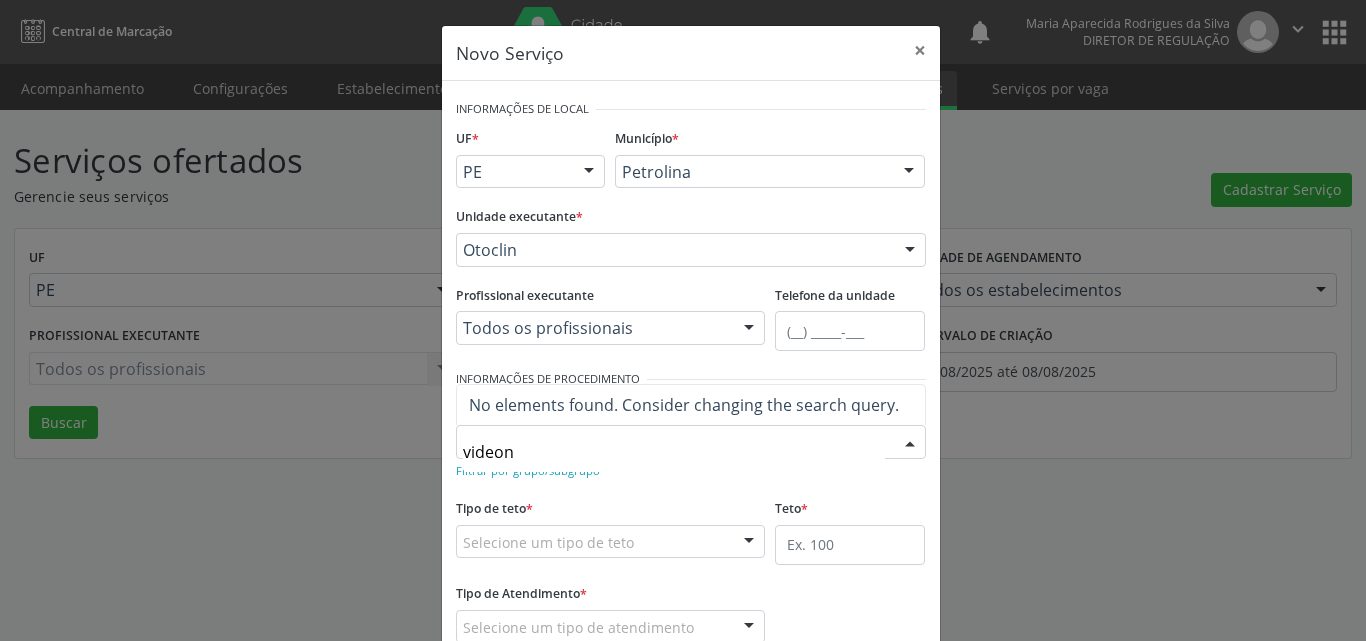 type on "video" 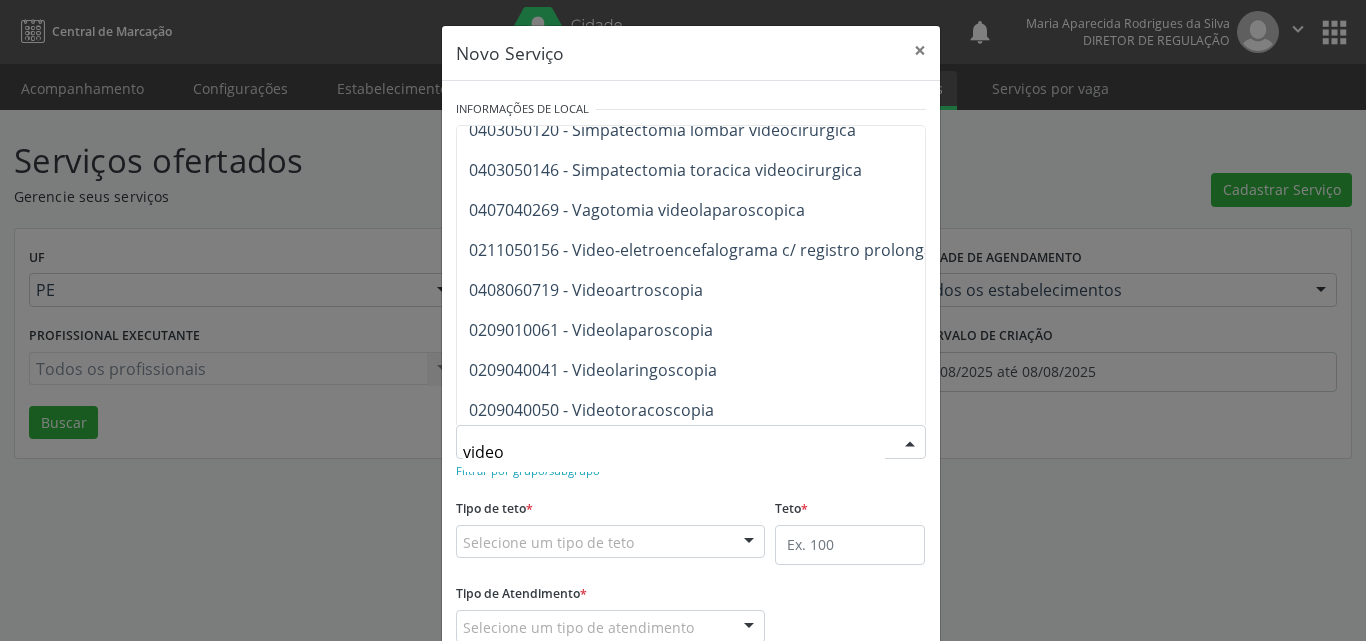 scroll, scrollTop: 876, scrollLeft: 0, axis: vertical 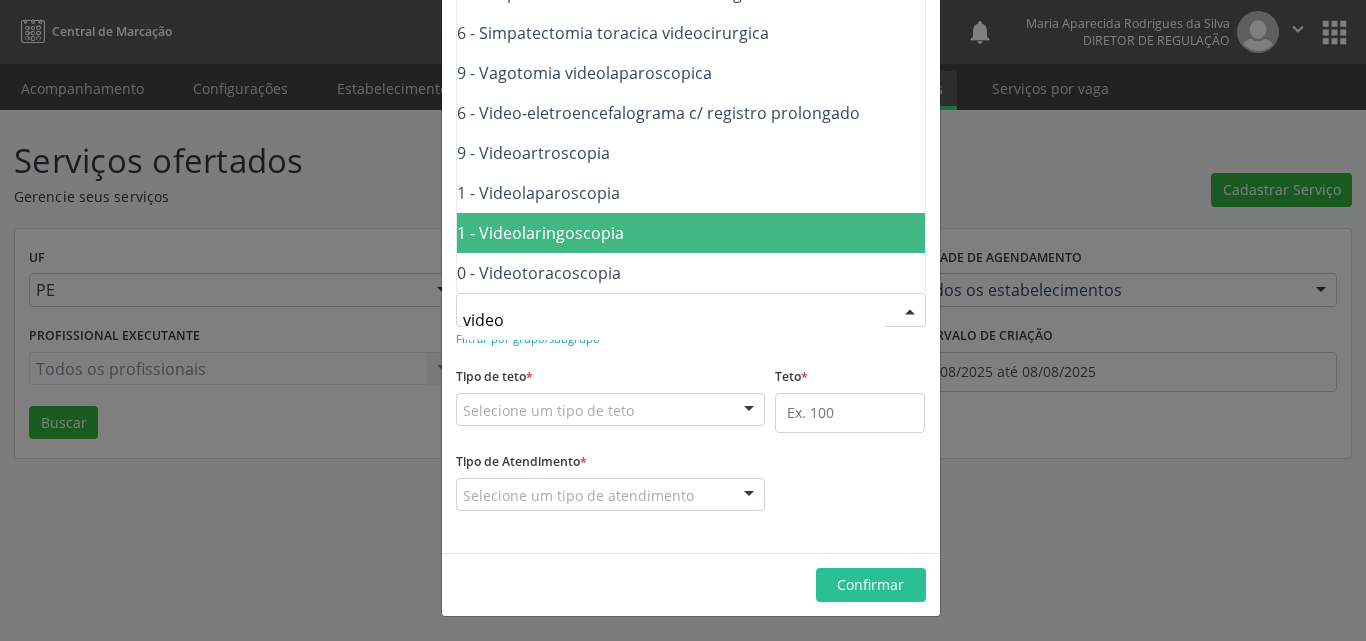 click on "0209040041 - Videolaringoscopia" at bounding box center [874, 233] 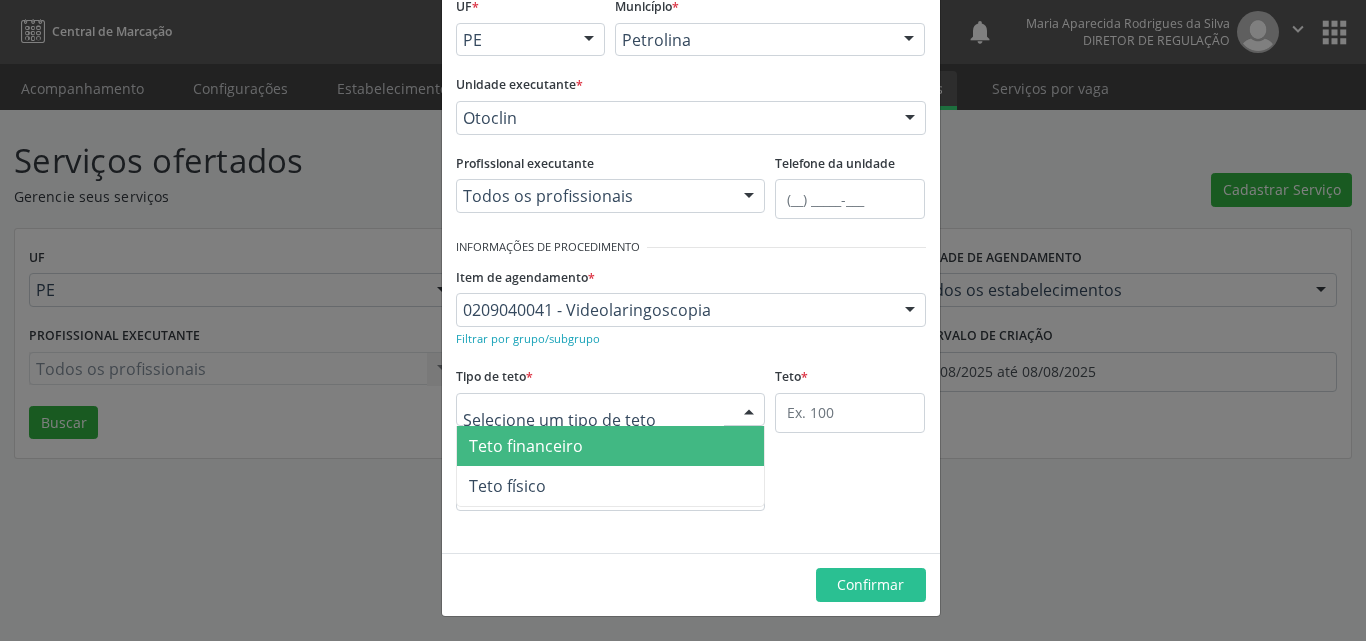 click at bounding box center (611, 410) 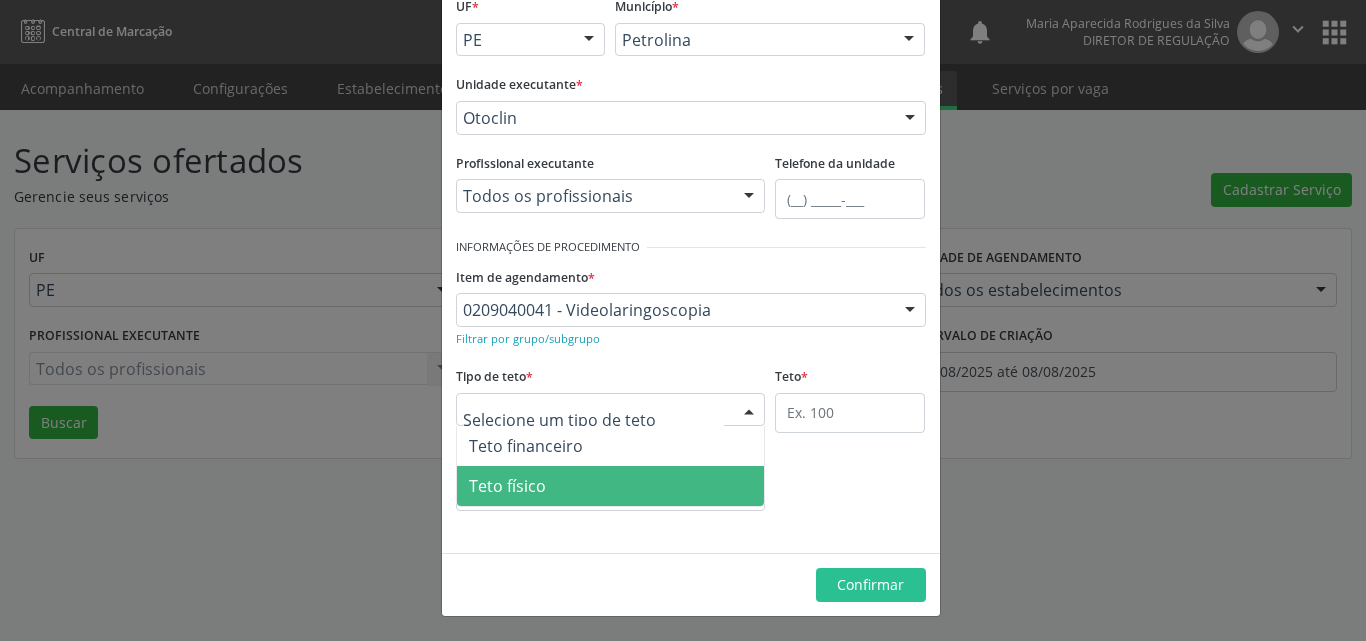 click on "Teto físico" at bounding box center (611, 486) 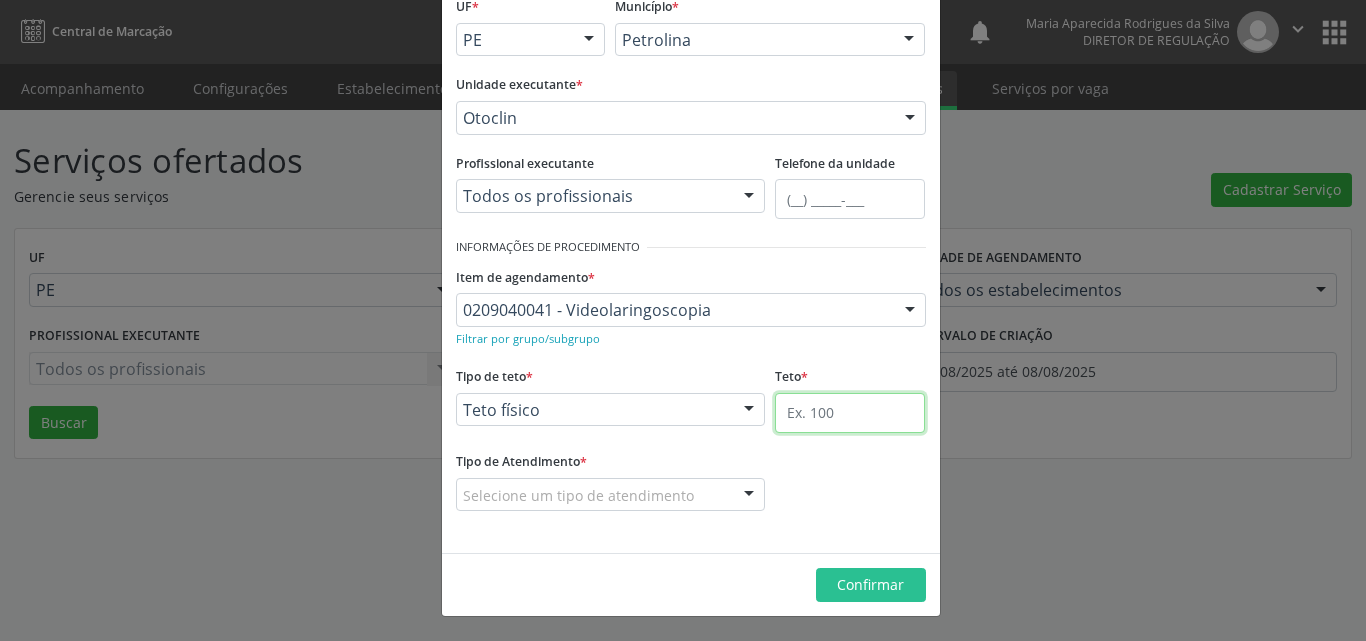 click at bounding box center (850, 413) 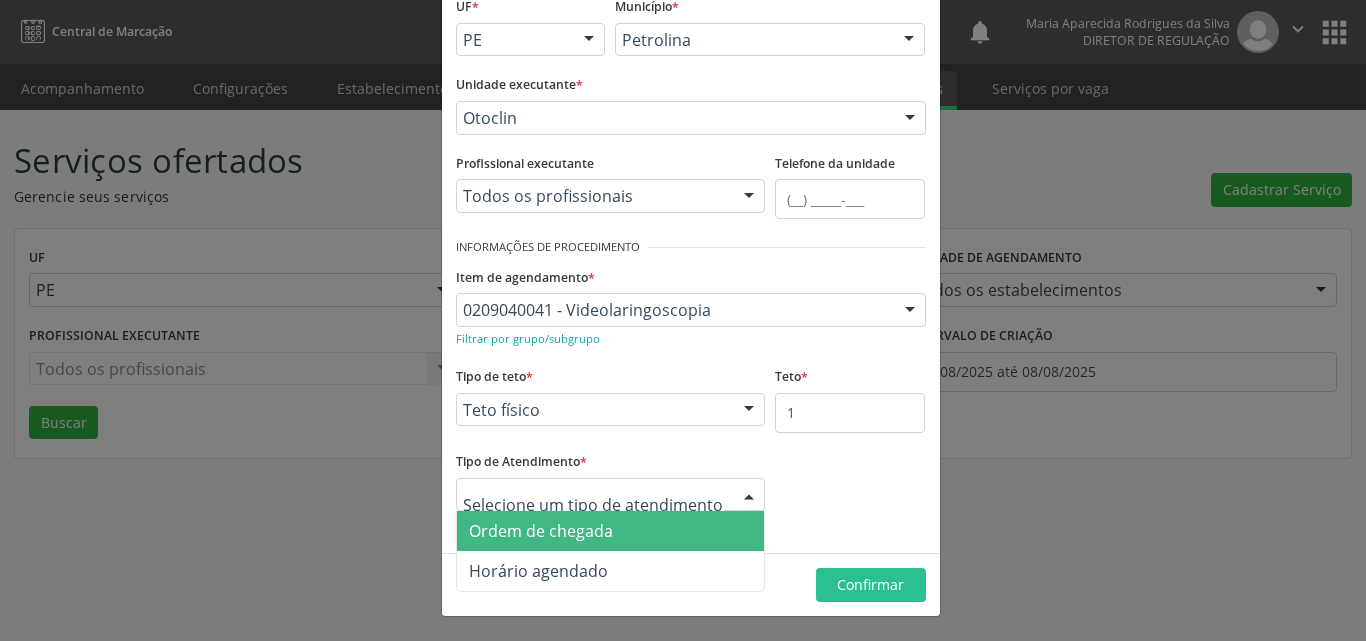 click on "Ordem de chegada" at bounding box center [611, 531] 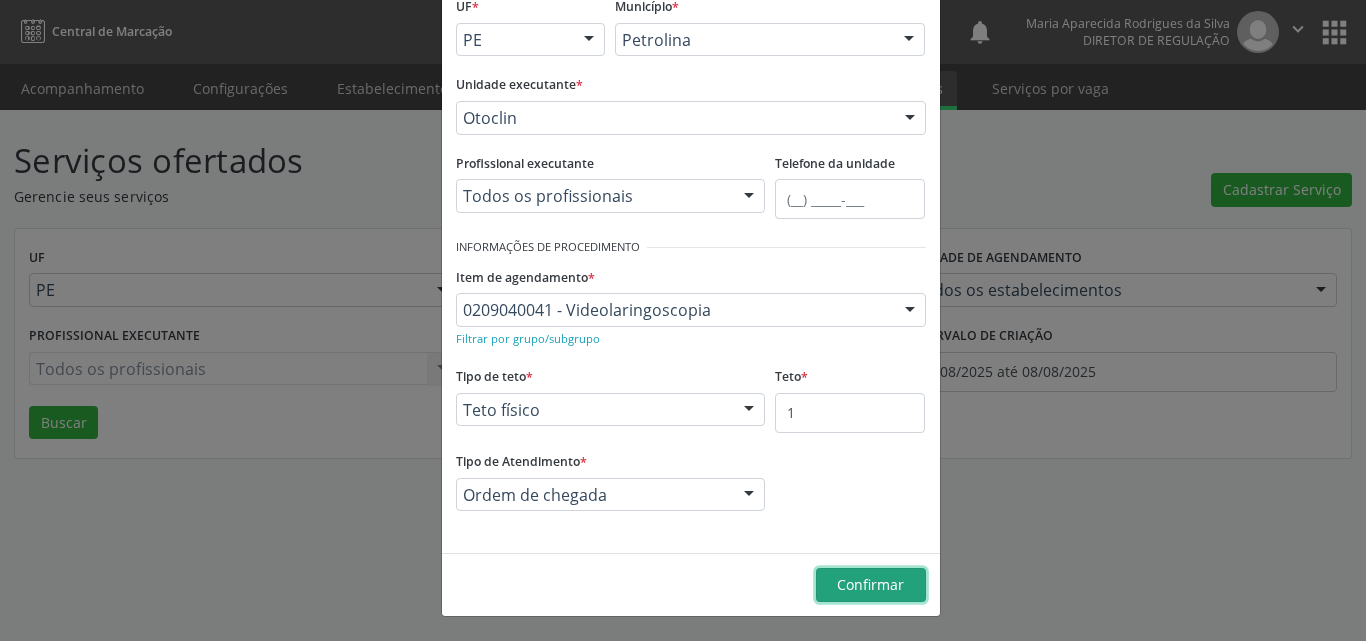 click on "Confirmar" at bounding box center [870, 584] 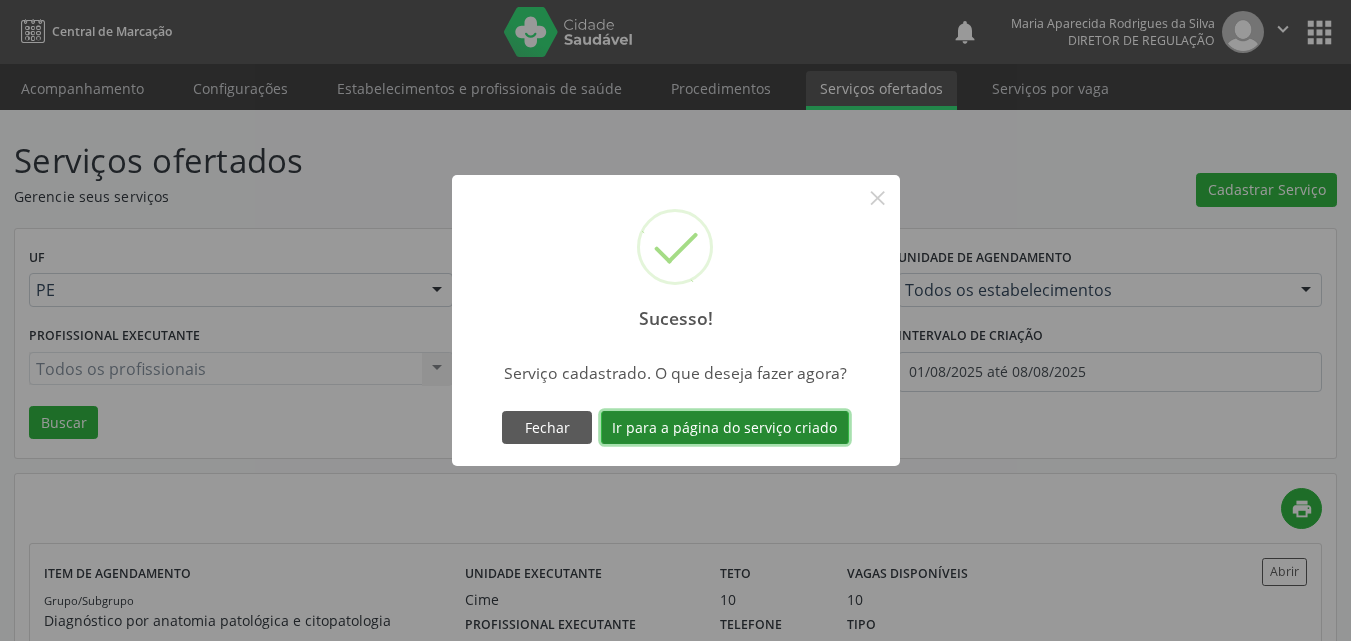 click on "Ir para a página do serviço criado" at bounding box center [725, 428] 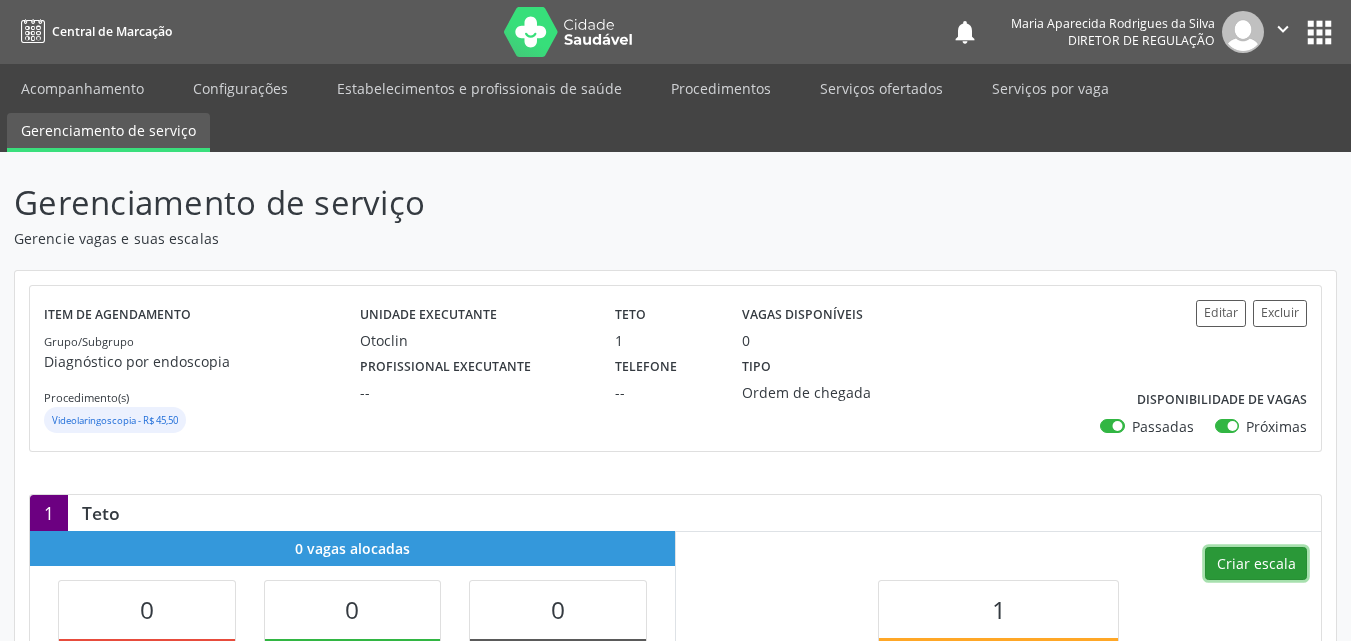 click on "Criar escala" at bounding box center [1256, 564] 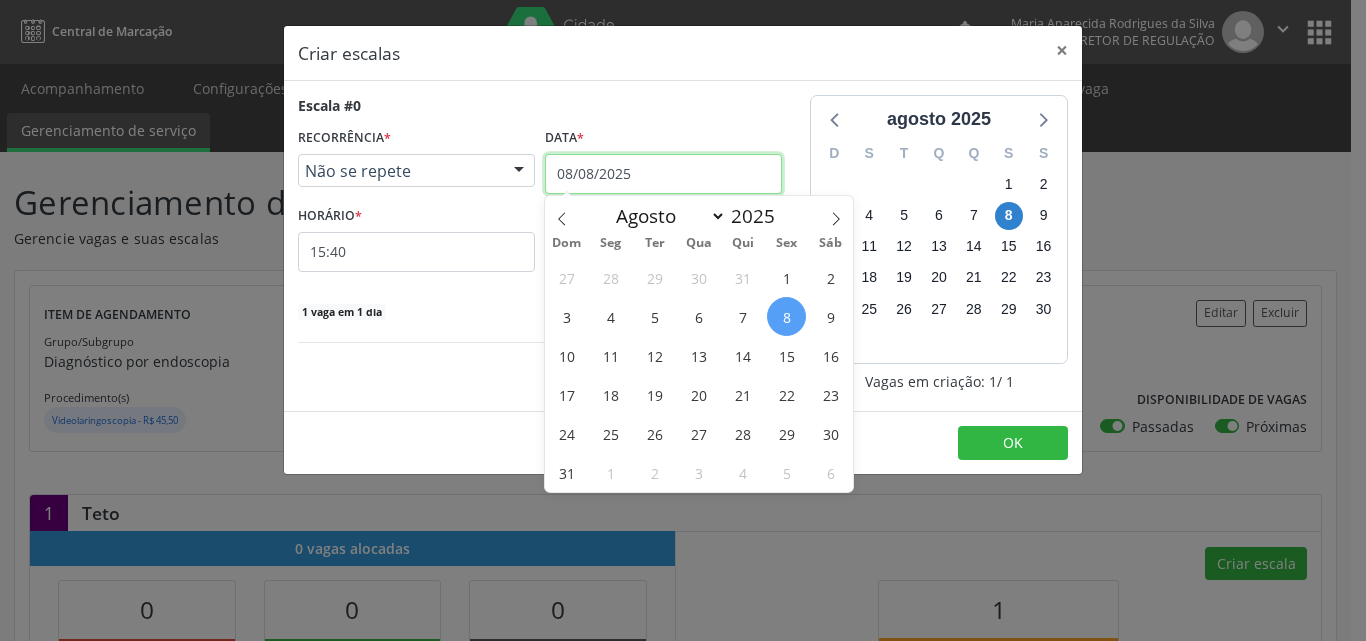 click on "08/08/2025" at bounding box center (663, 174) 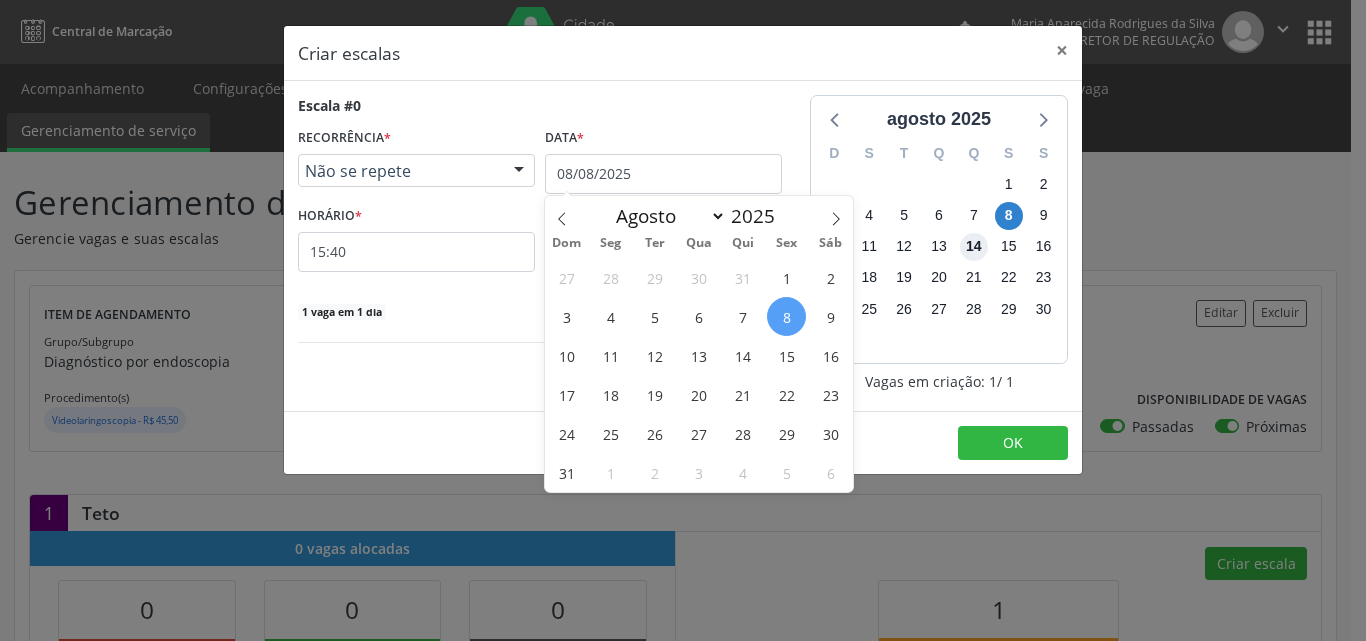 click on "14" at bounding box center (974, 247) 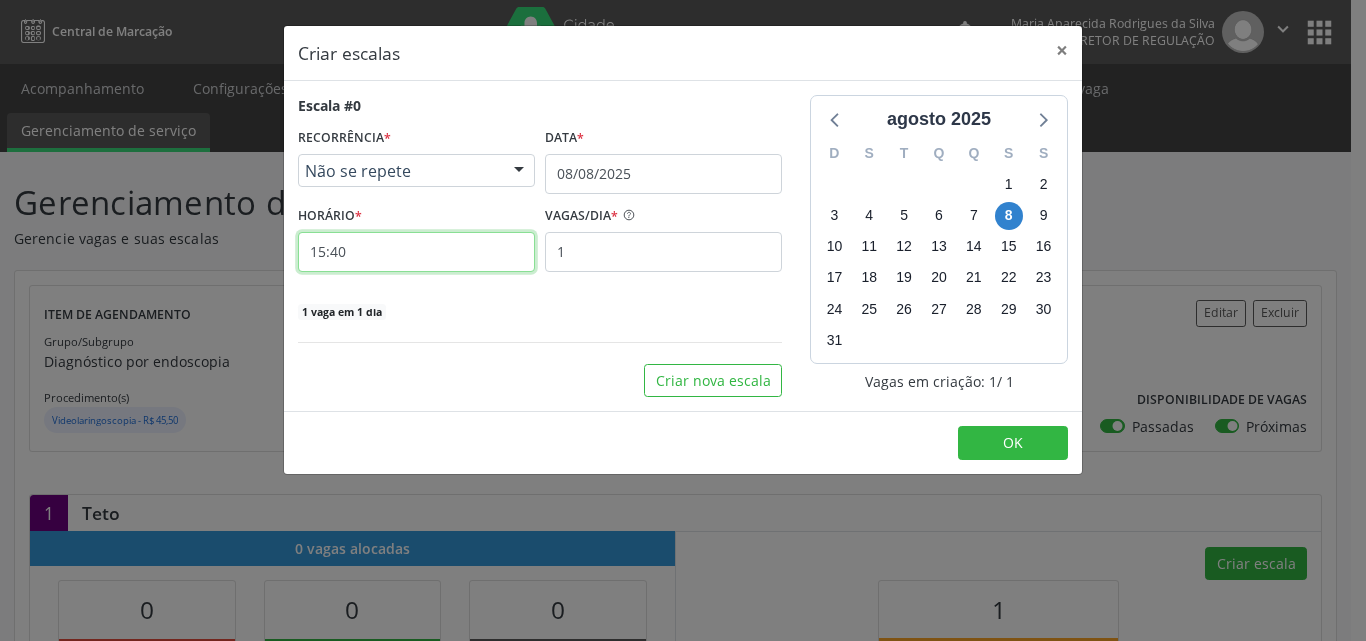 click on "15:40" at bounding box center (416, 252) 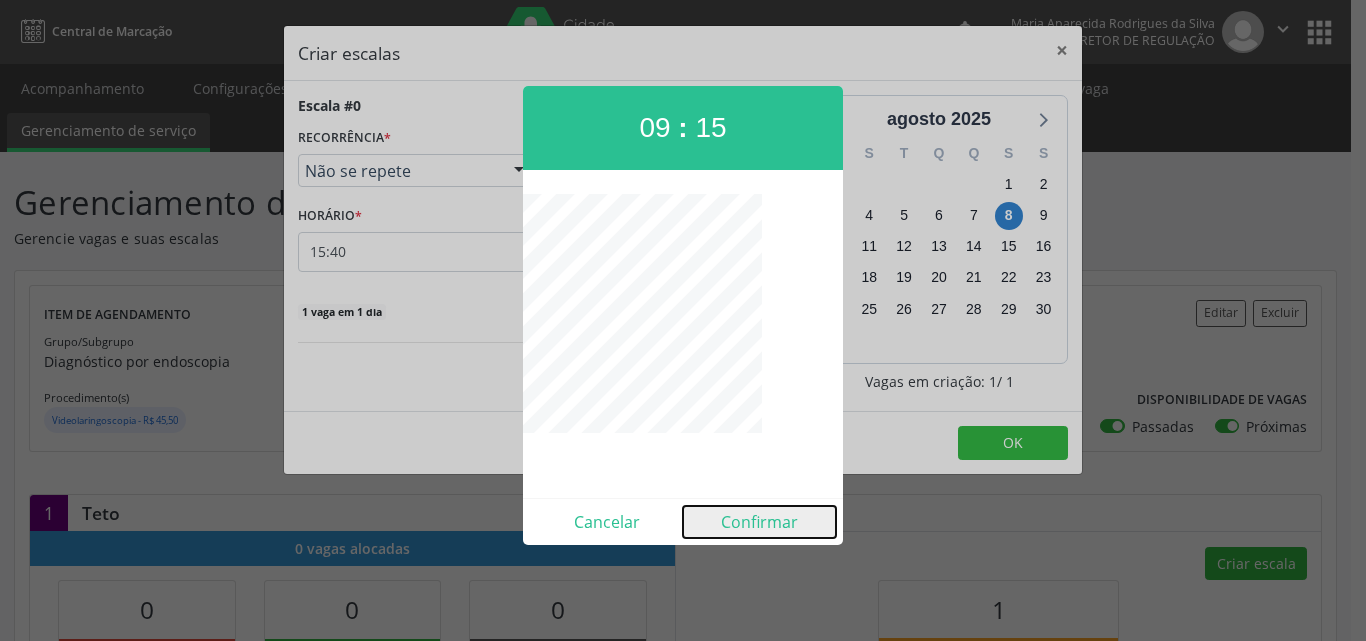click on "Confirmar" at bounding box center [759, 522] 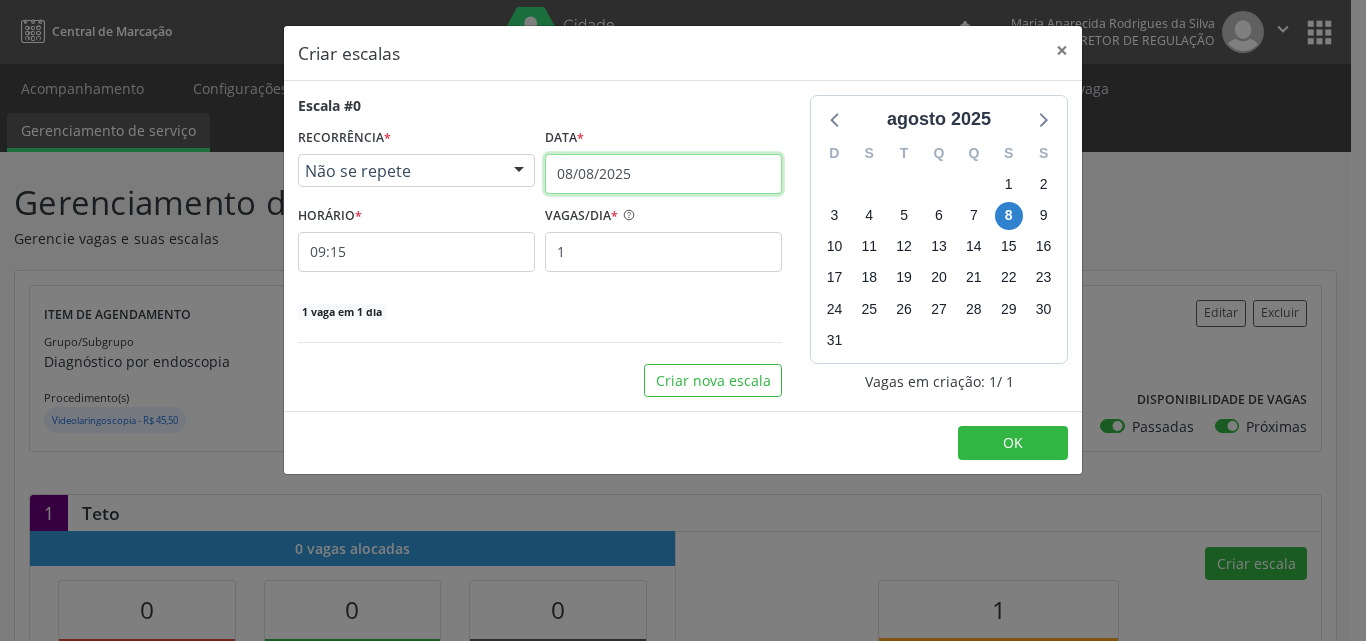 click on "08/08/2025" at bounding box center (663, 174) 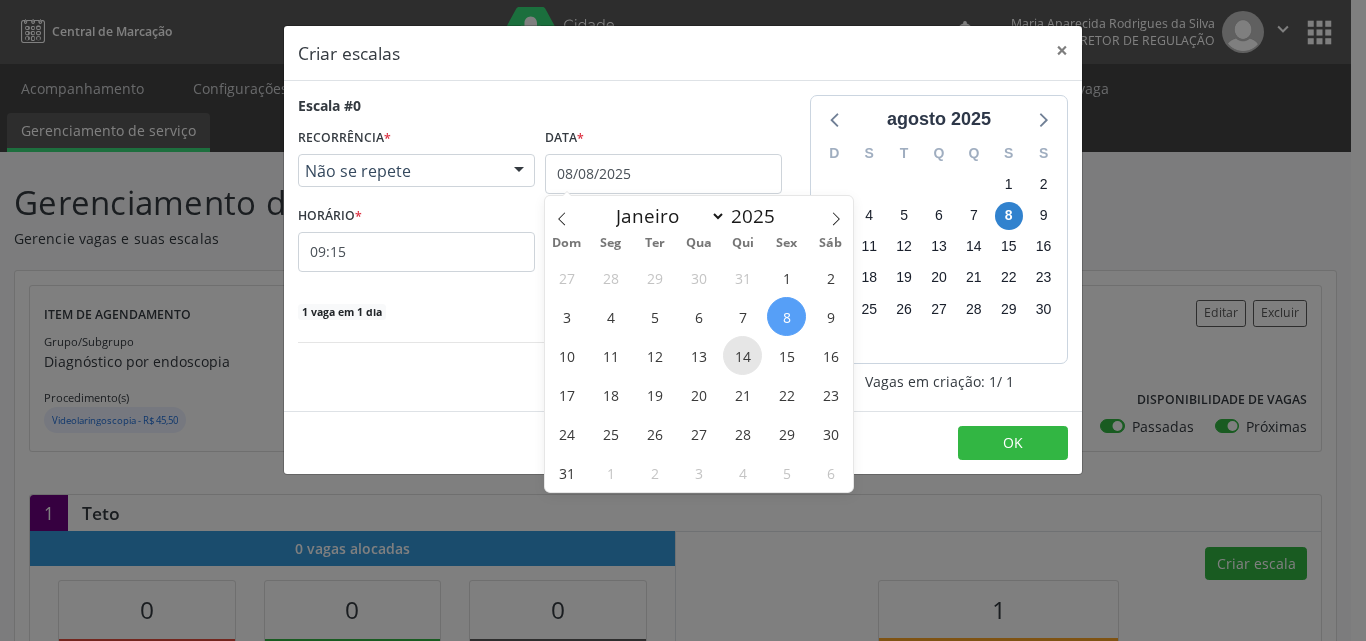 click on "14" at bounding box center [742, 355] 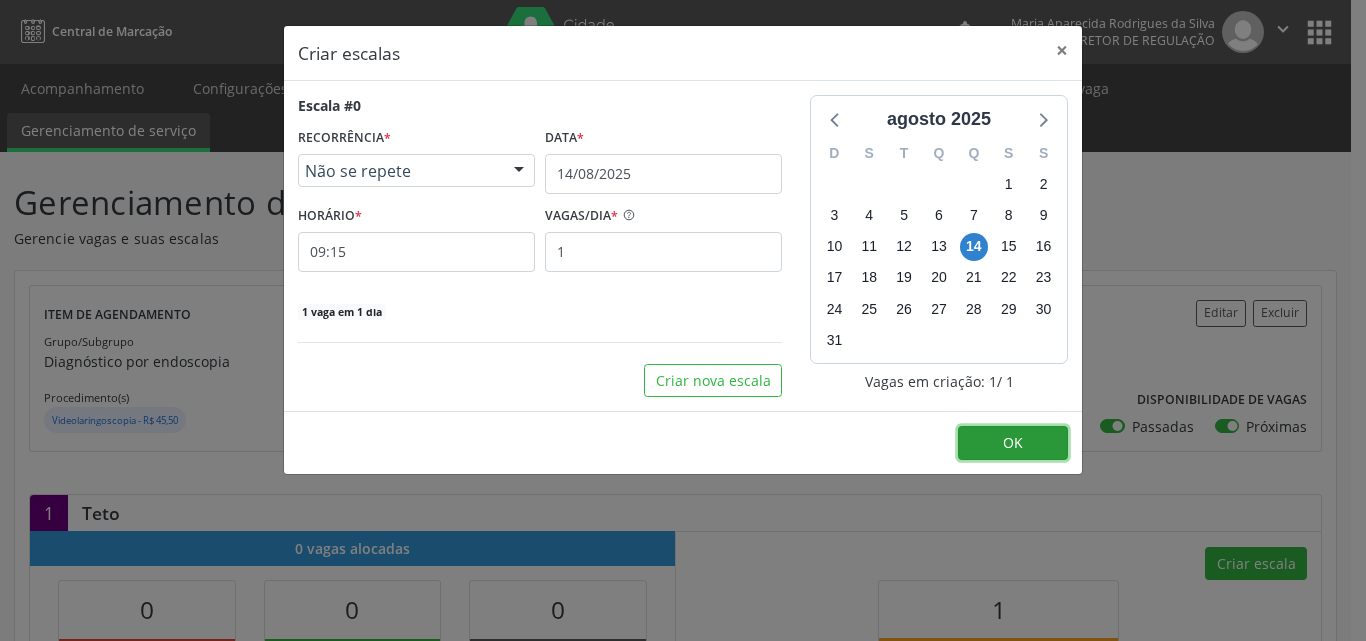 click on "OK" at bounding box center (1013, 443) 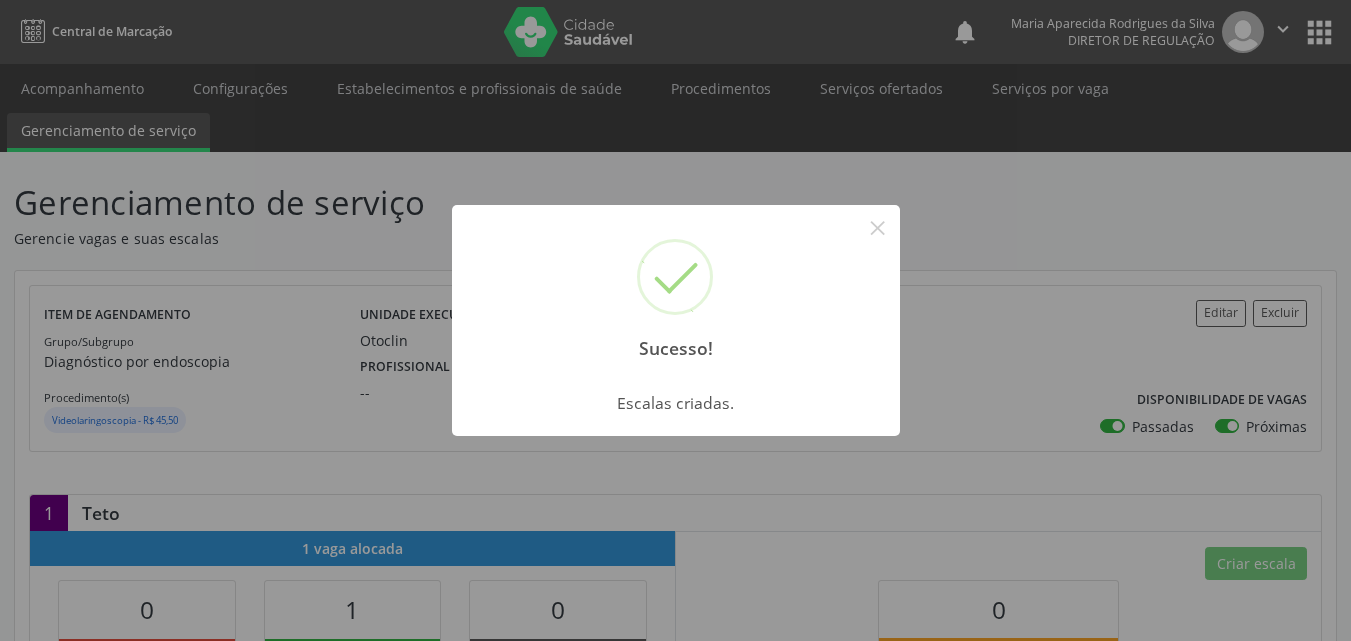 click on "Sucesso! × Escalas criadas. OK Cancel" at bounding box center [675, 320] 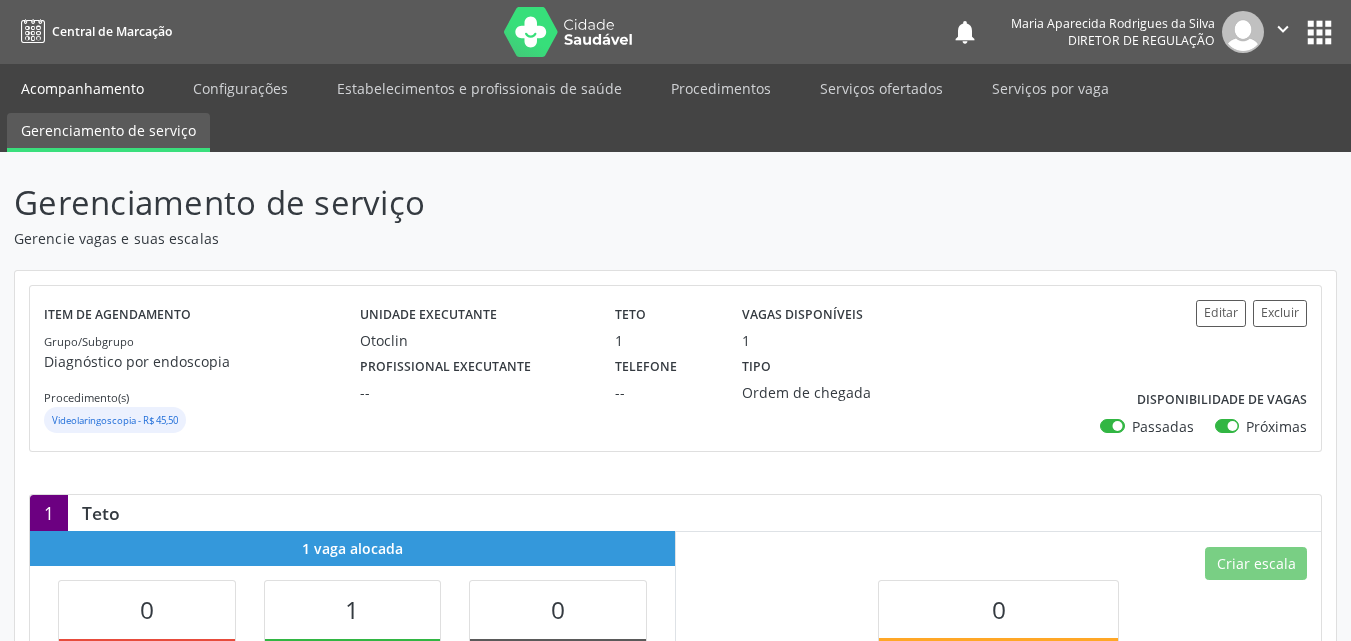 click on "Acompanhamento" at bounding box center [82, 88] 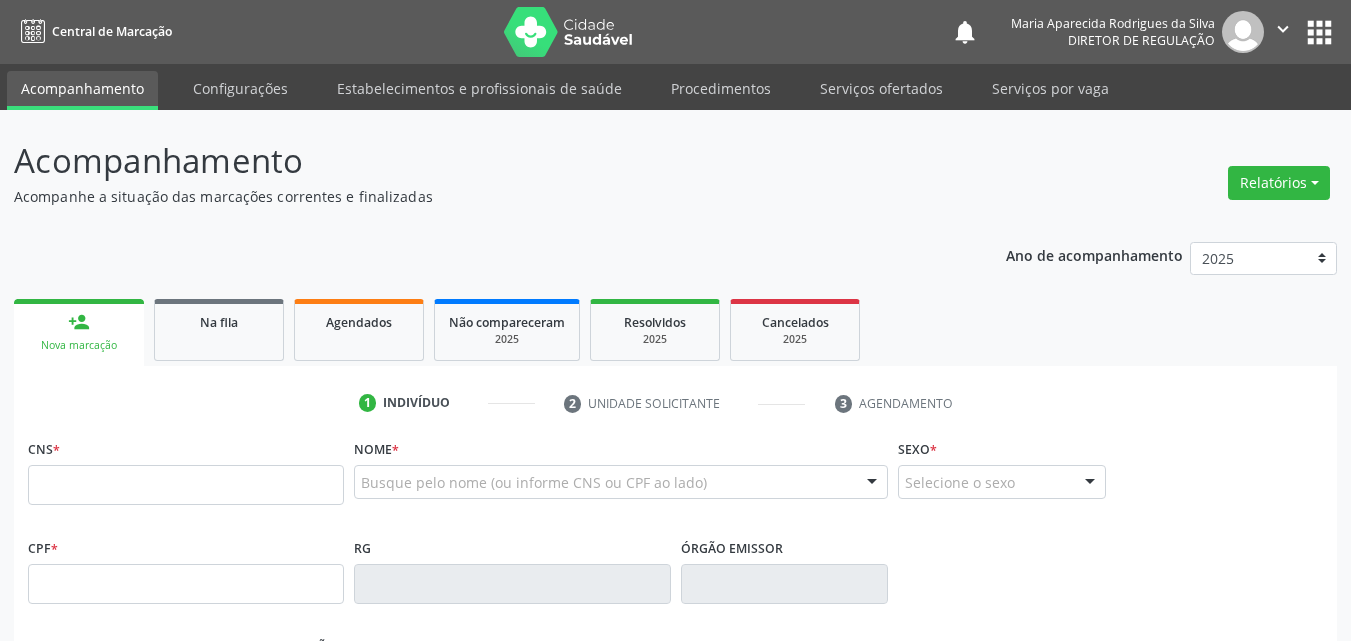 scroll, scrollTop: 200, scrollLeft: 0, axis: vertical 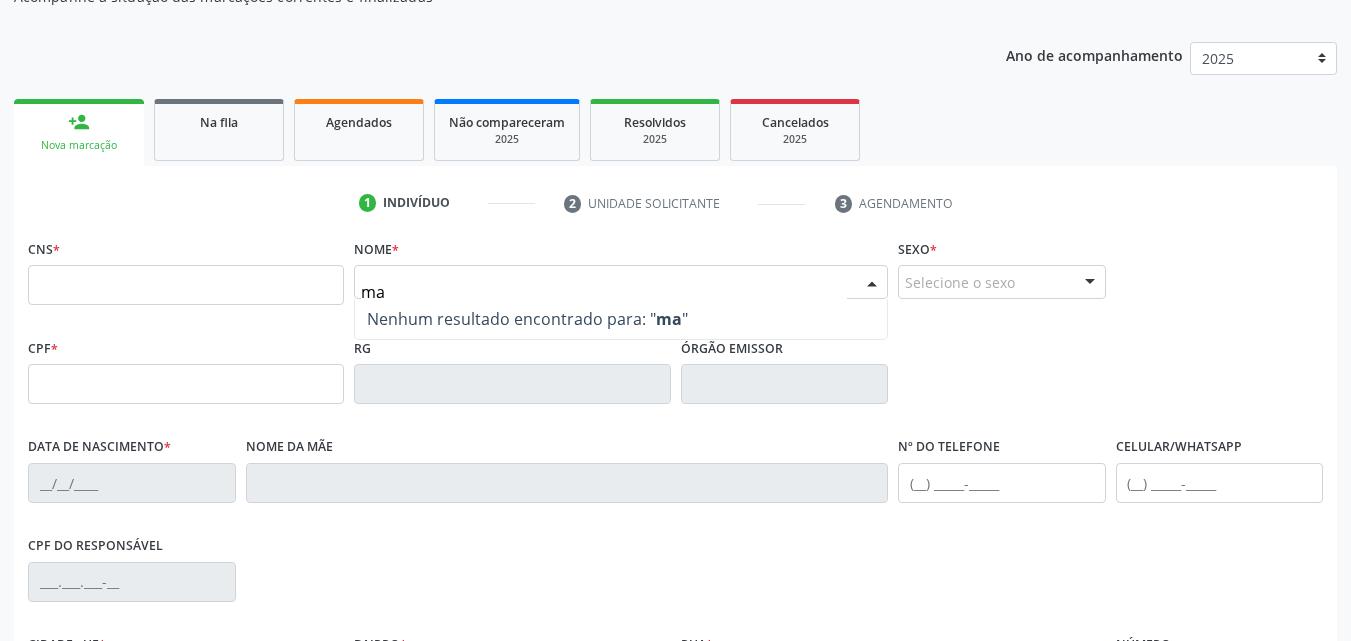 type on "m" 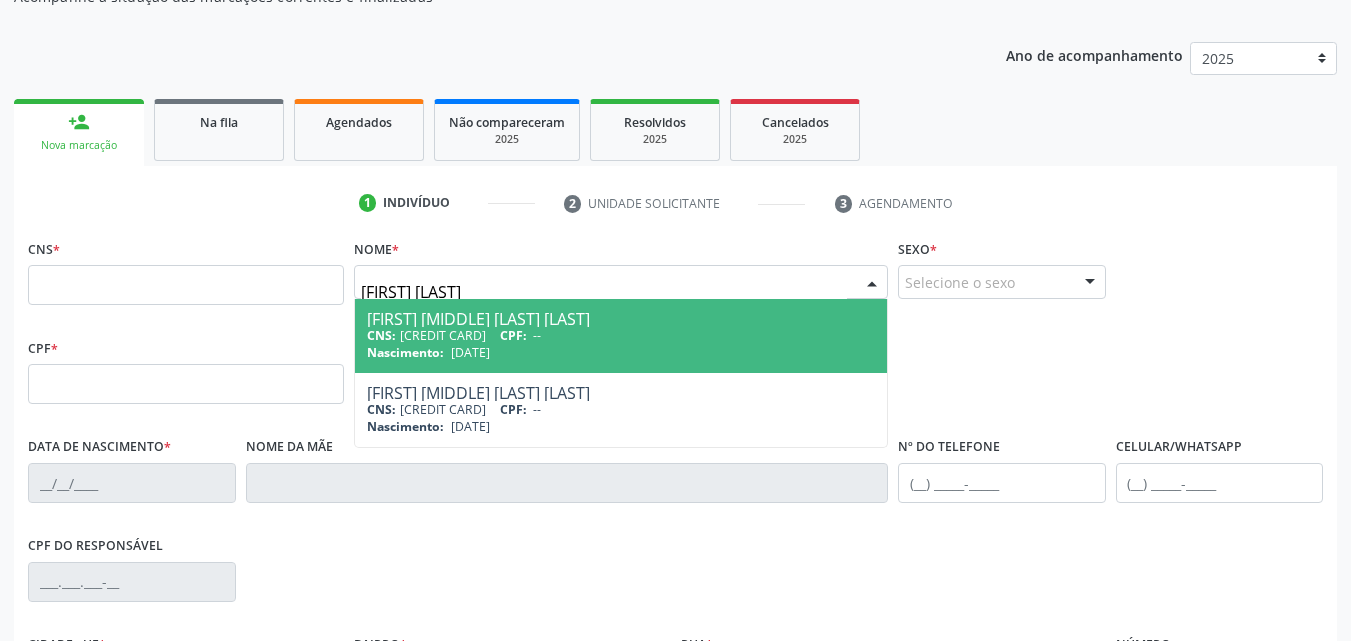type on "[FIRST] [LAST]" 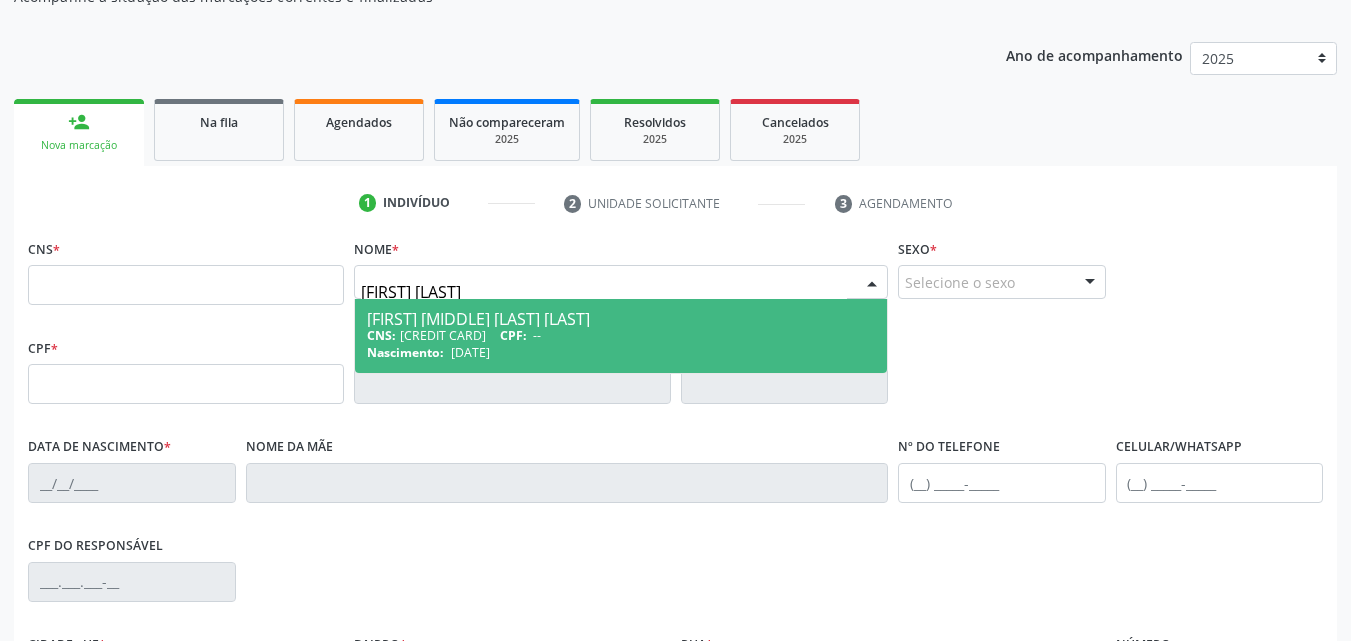 click on "[FIRST] [MIDDLE] [LAST] [LAST]" at bounding box center [621, 319] 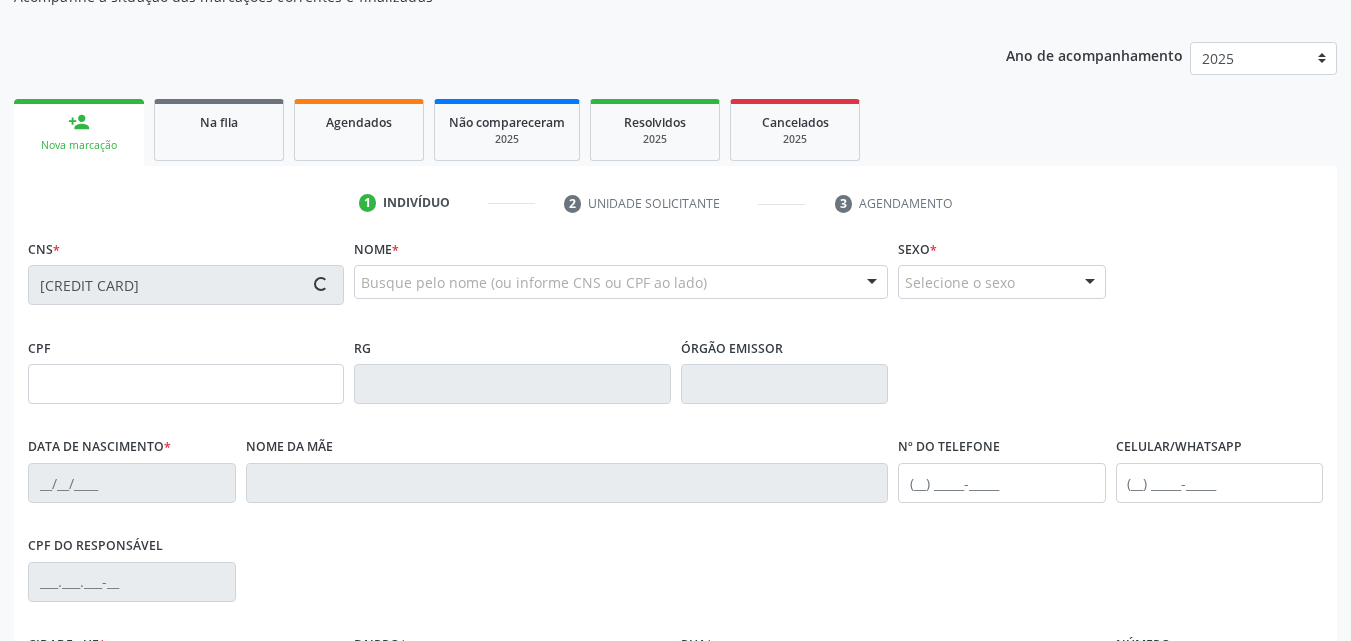 type on "[DATE]" 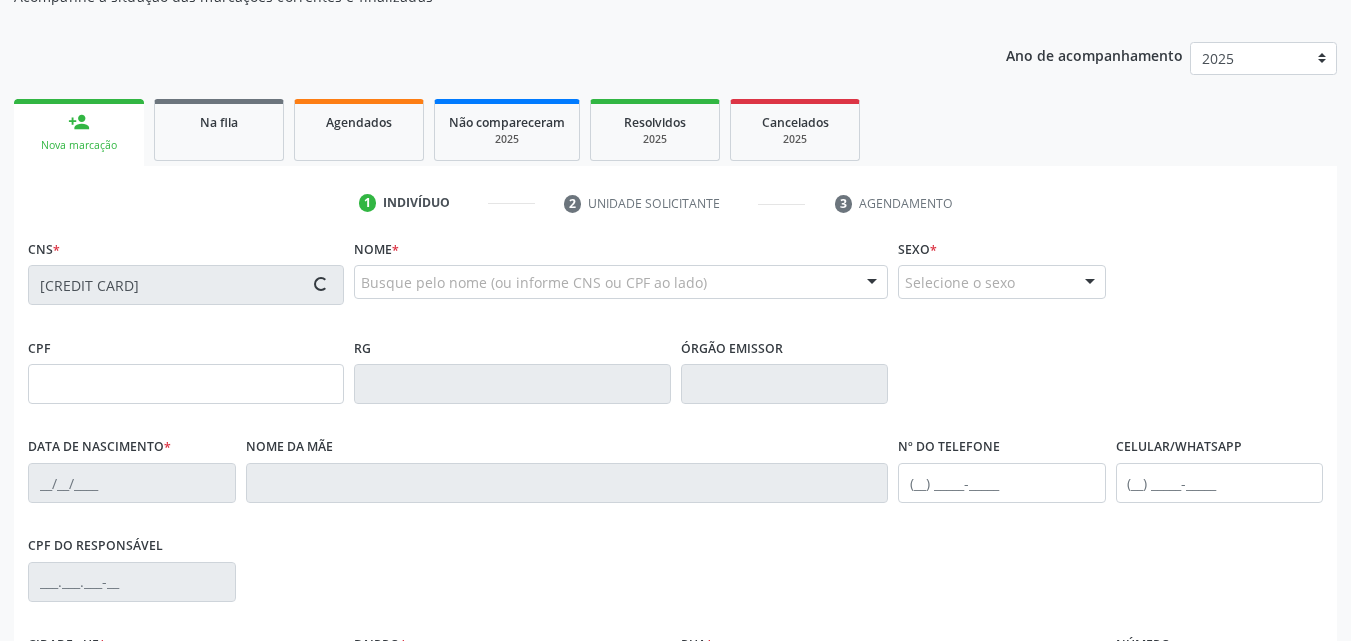 type on "[FIRST] [MIDDLE] de [LAST] [LAST]" 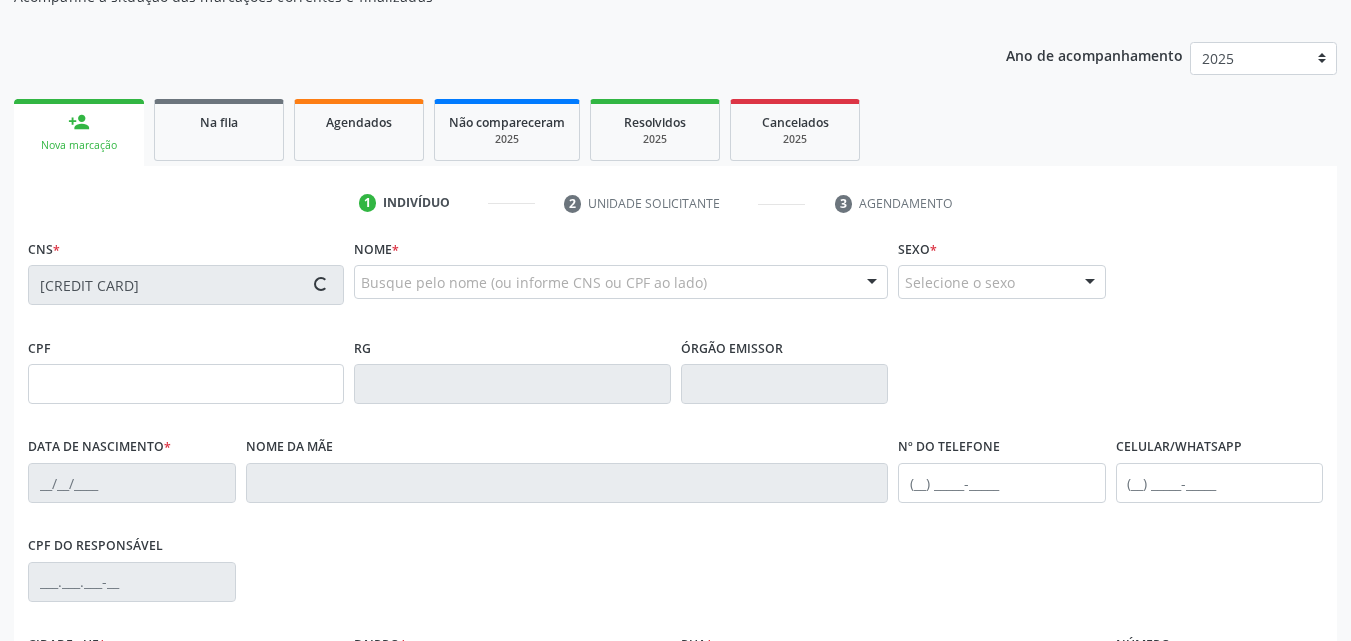 type on "[PHONE]" 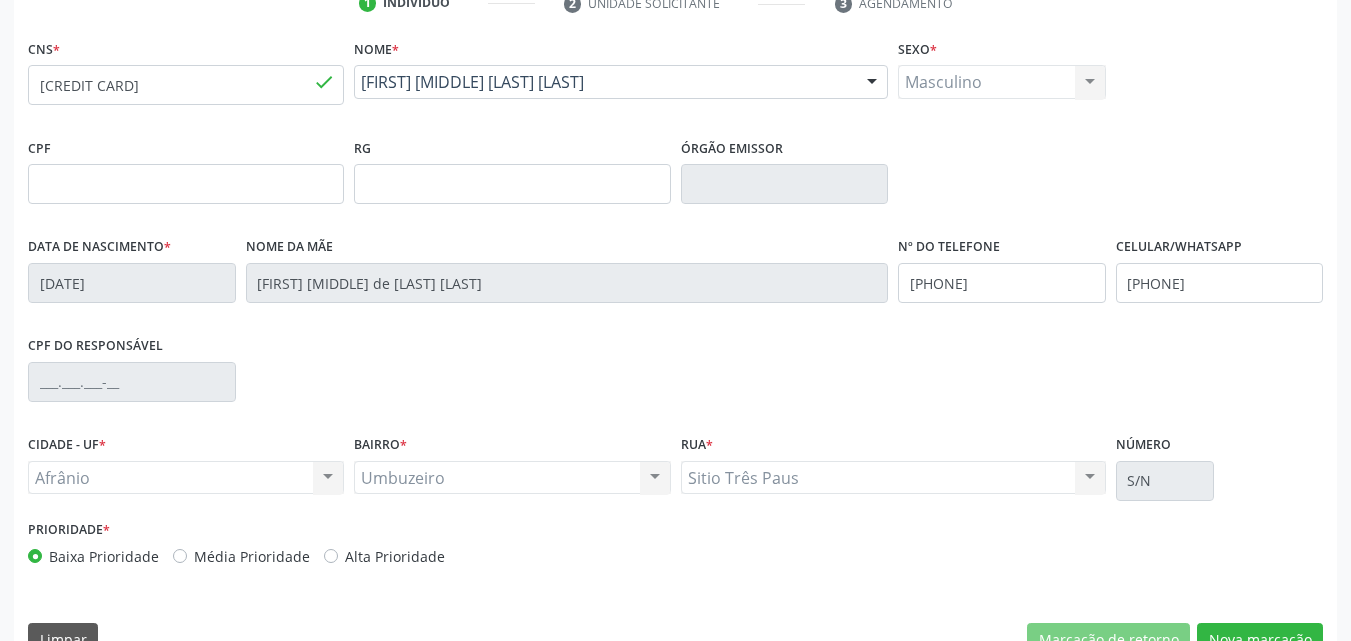 scroll, scrollTop: 443, scrollLeft: 0, axis: vertical 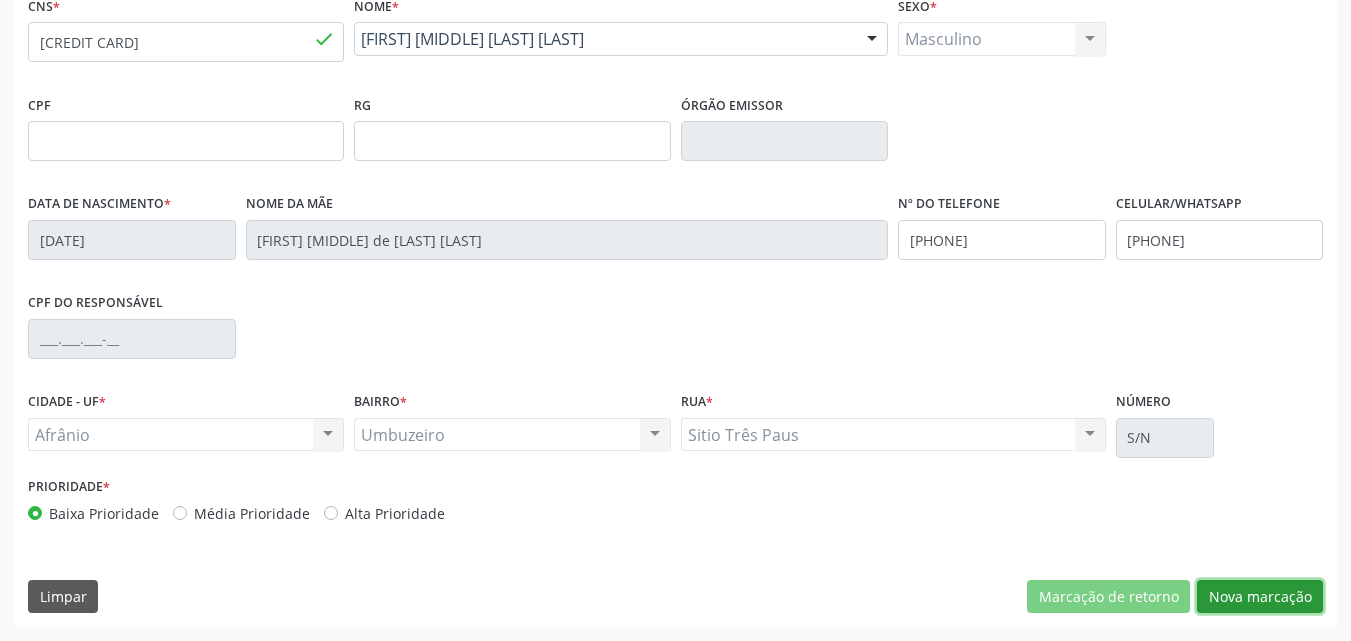click on "Nova marcação" at bounding box center [1260, 597] 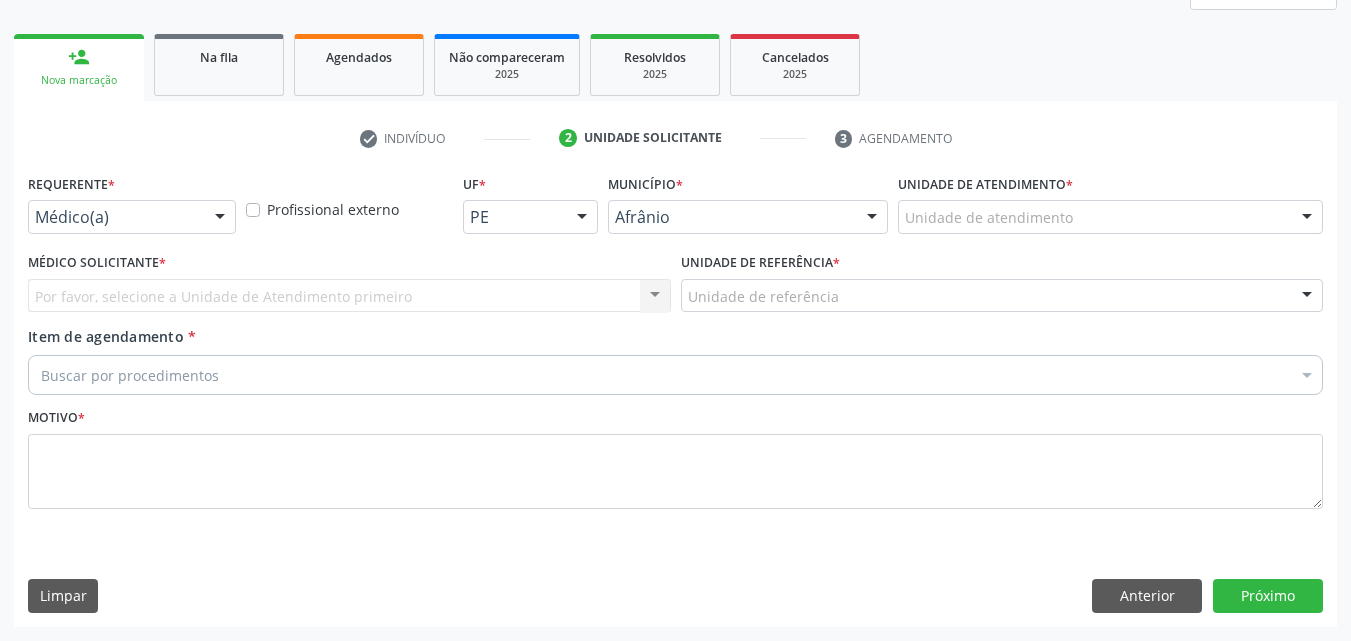 scroll, scrollTop: 265, scrollLeft: 0, axis: vertical 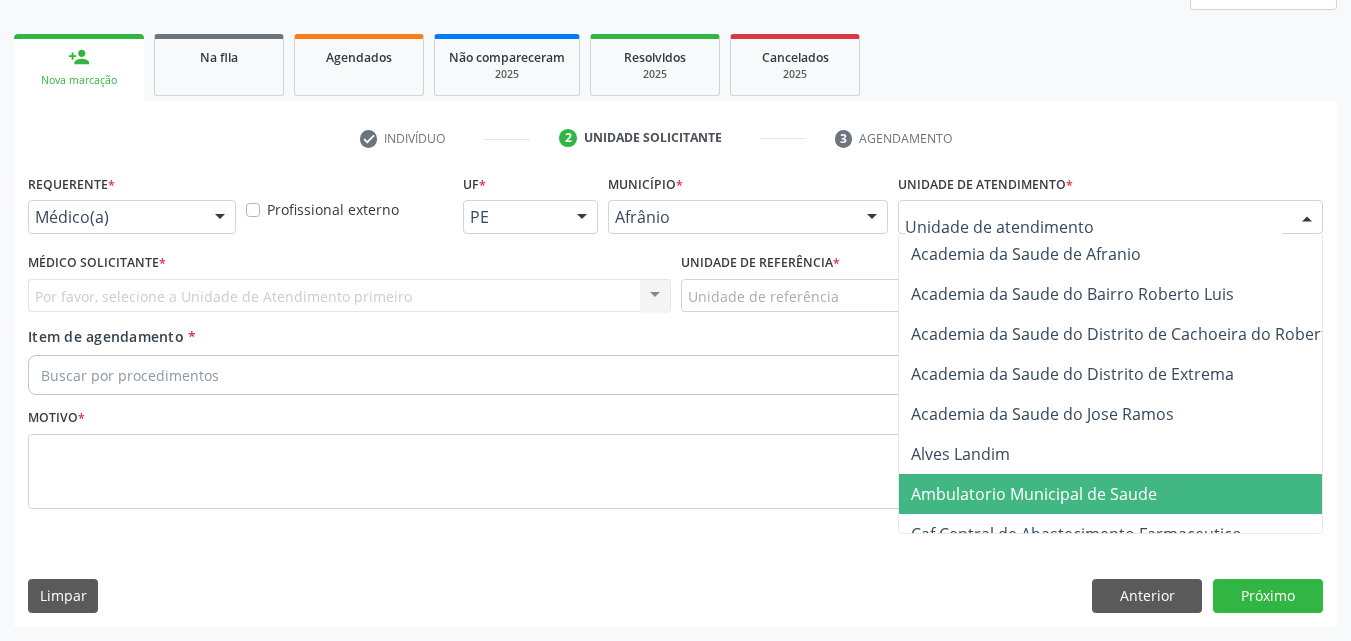 click on "Ambulatorio Municipal de Saude" at bounding box center (1034, 494) 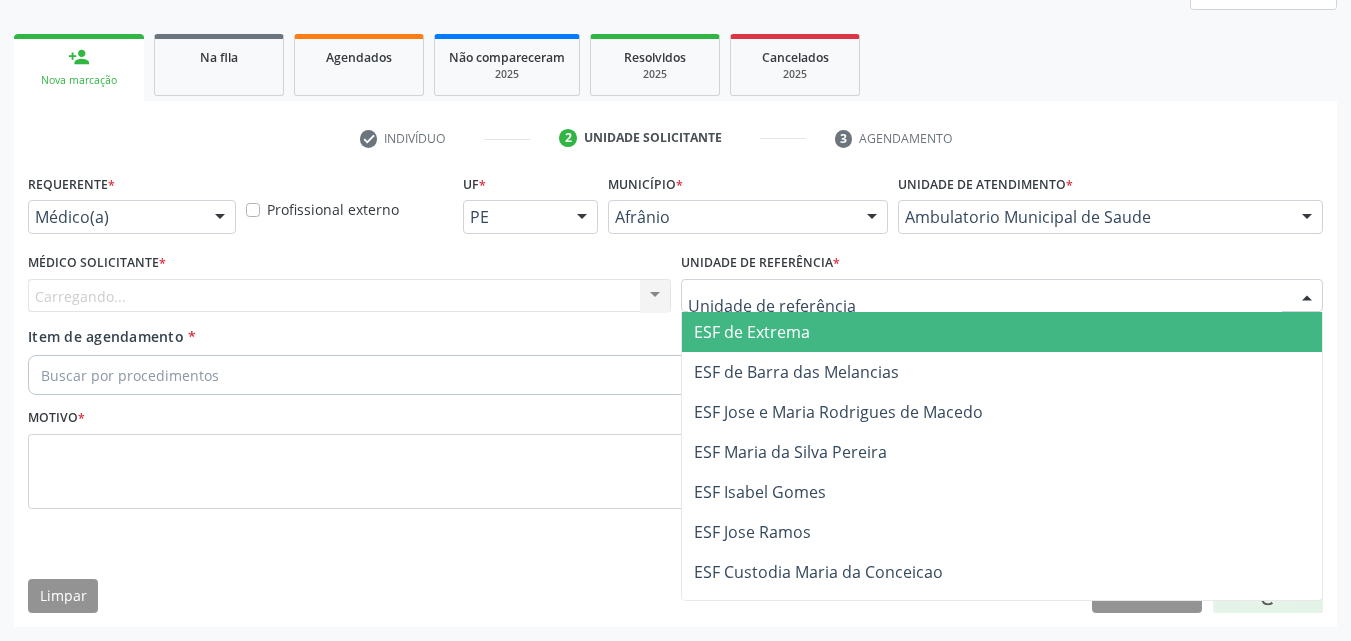 click at bounding box center (1002, 296) 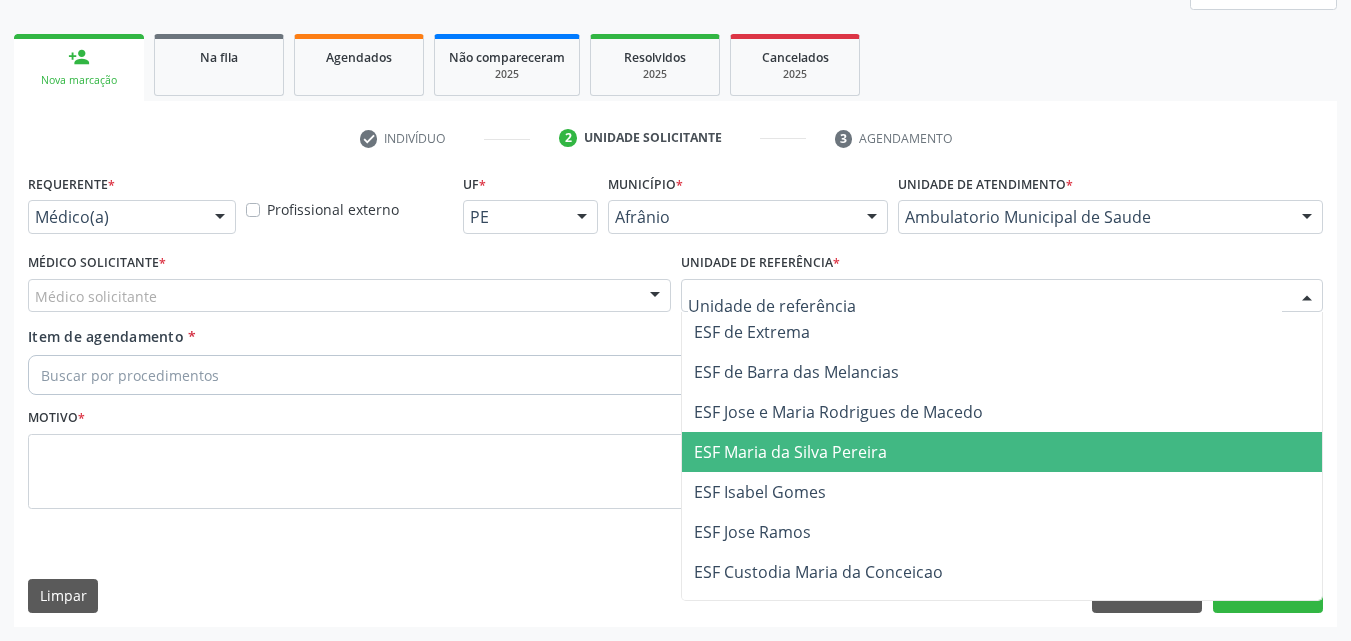 click on "ESF Maria da Silva Pereira" at bounding box center [790, 452] 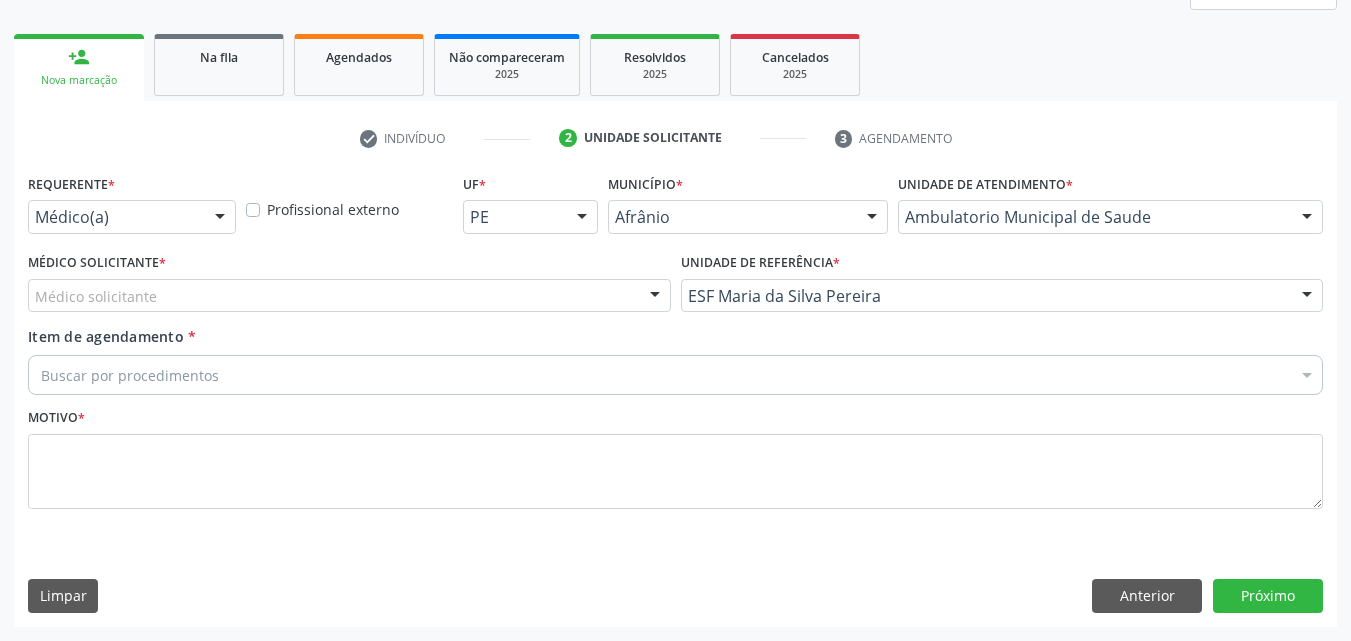 click on "Médico solicitante" at bounding box center [349, 296] 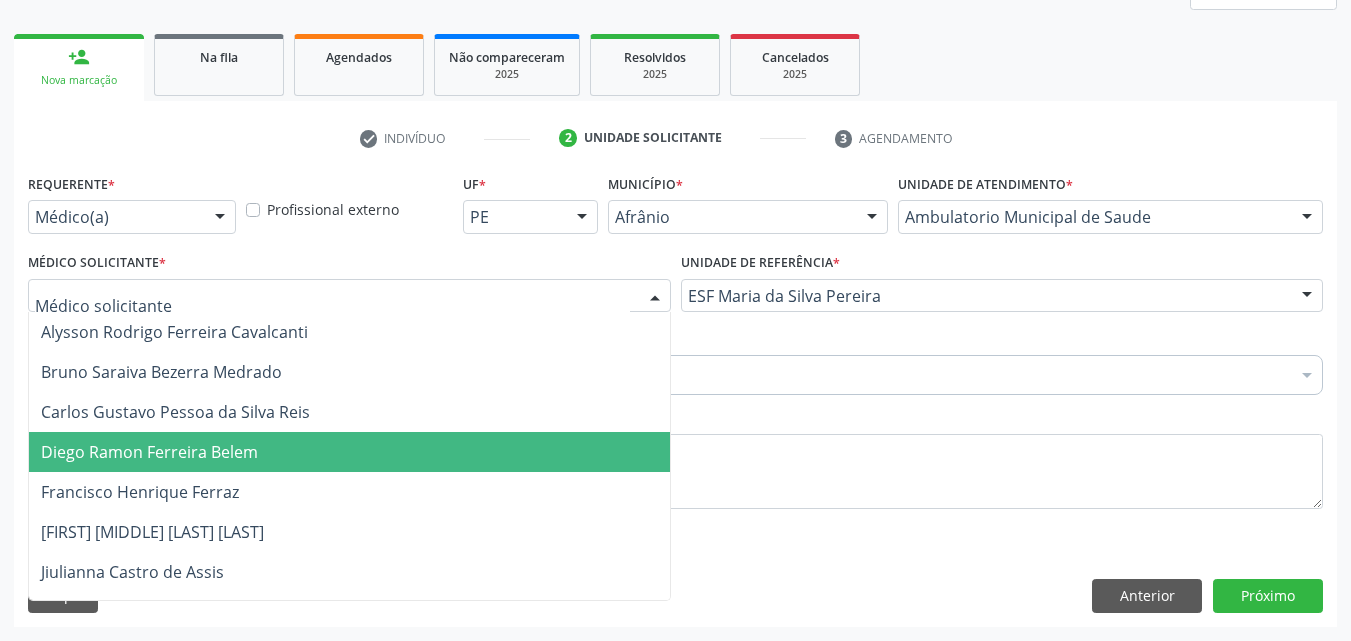 click on "Diego Ramon Ferreira Belem" at bounding box center [349, 452] 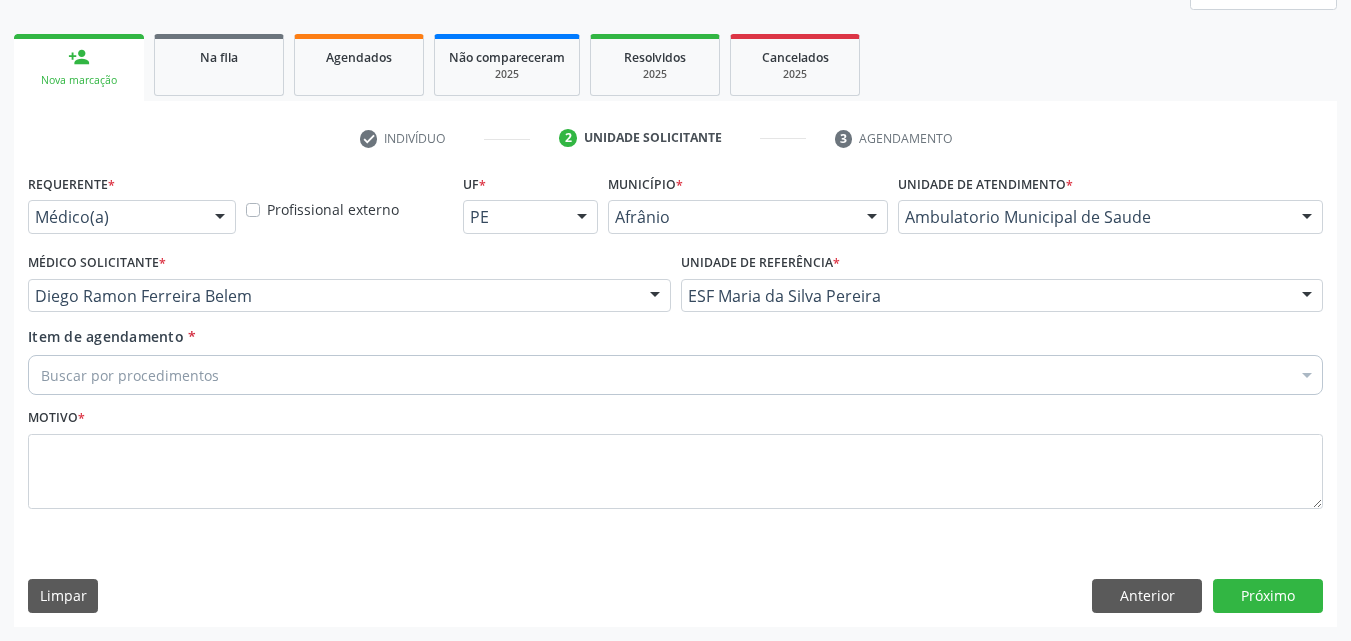 click on "Buscar por procedimentos" at bounding box center [675, 375] 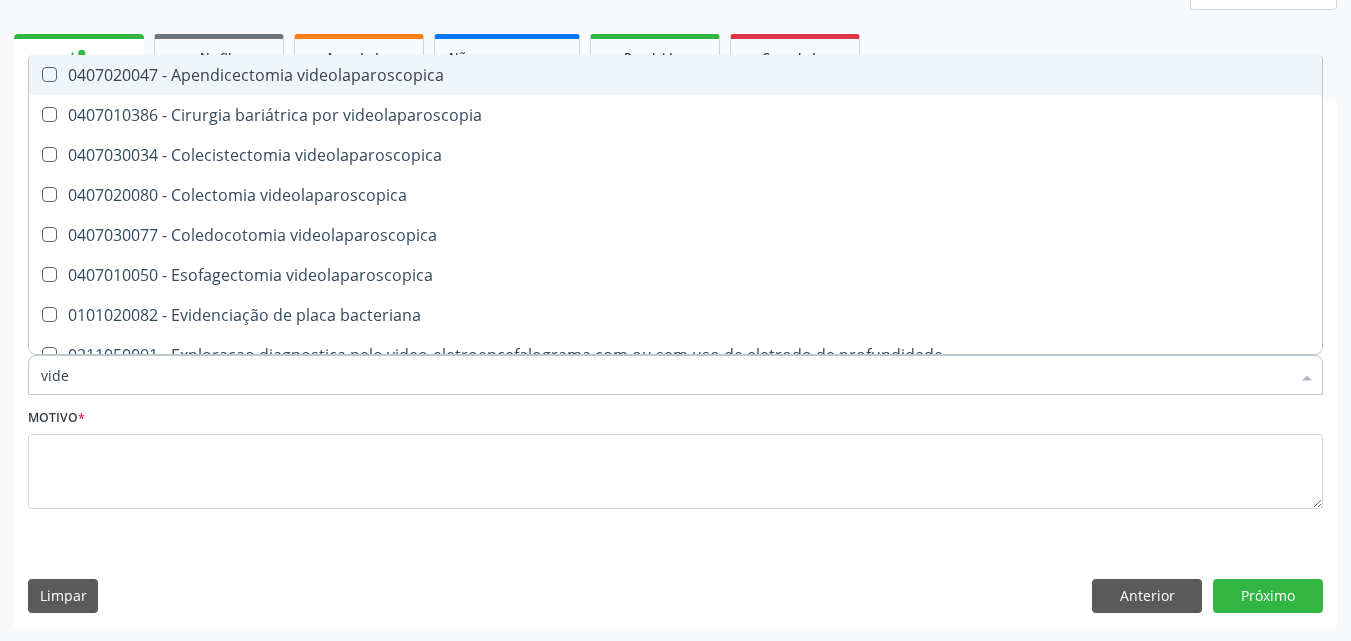 type on "video" 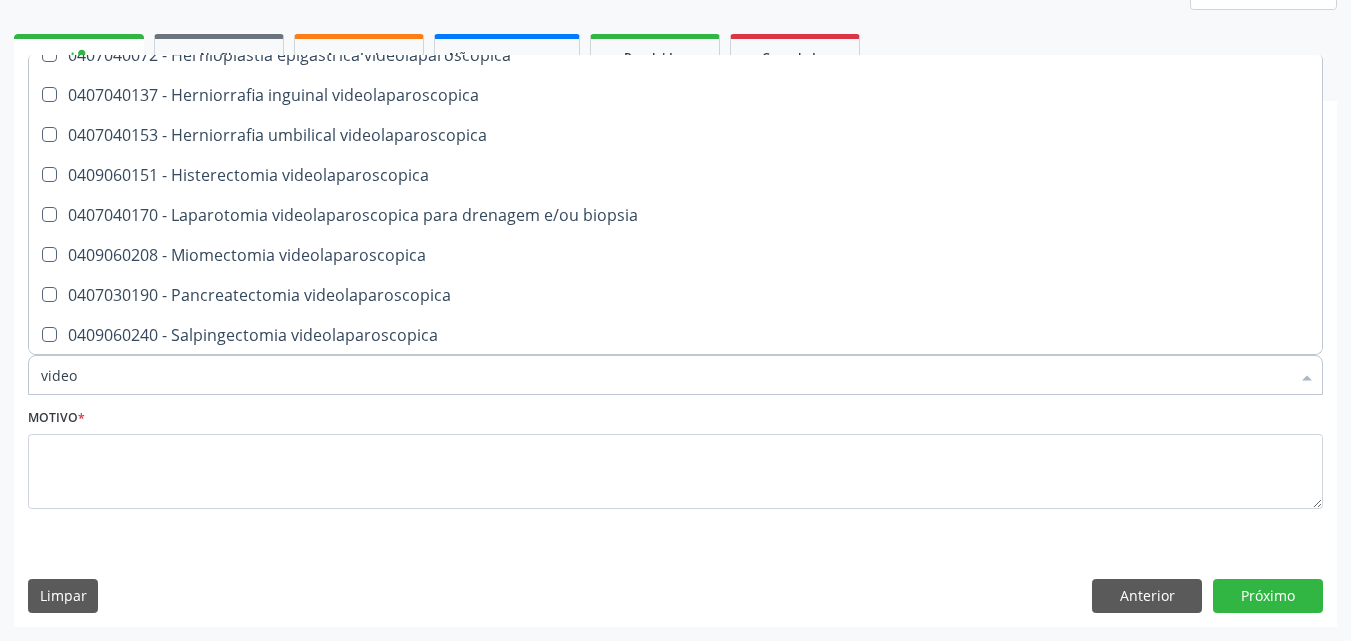scroll, scrollTop: 861, scrollLeft: 0, axis: vertical 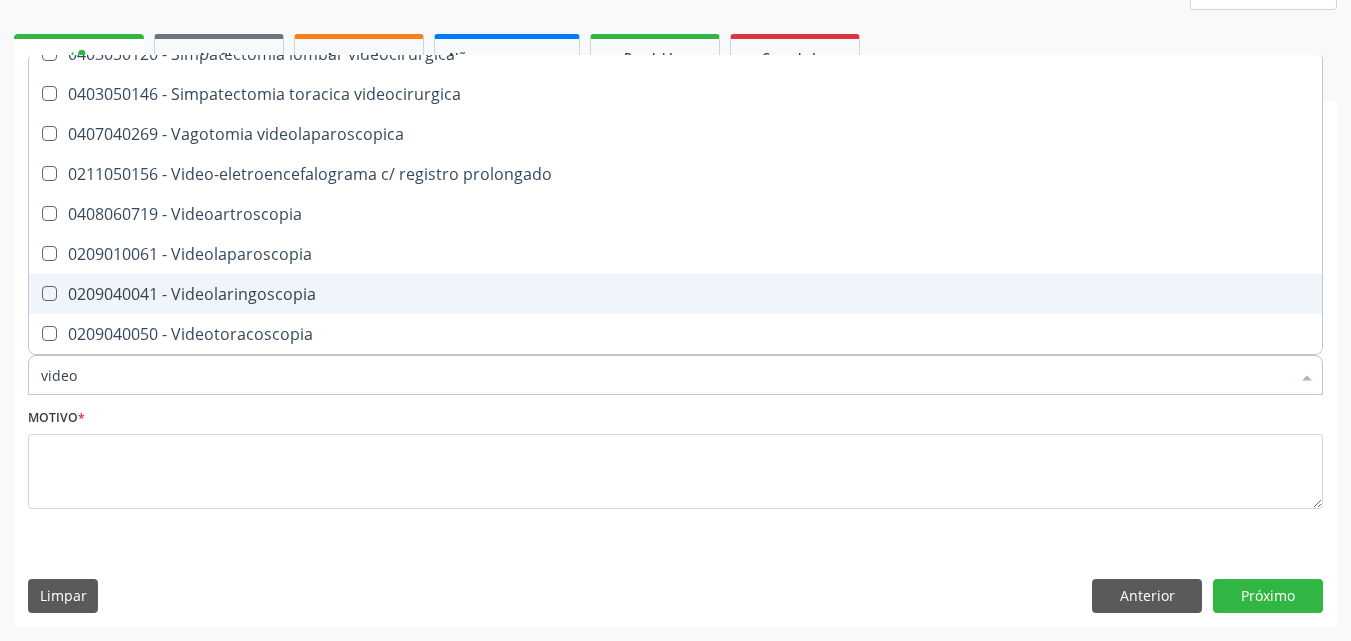 click on "0209040041 - Videolaringoscopia" at bounding box center (675, 294) 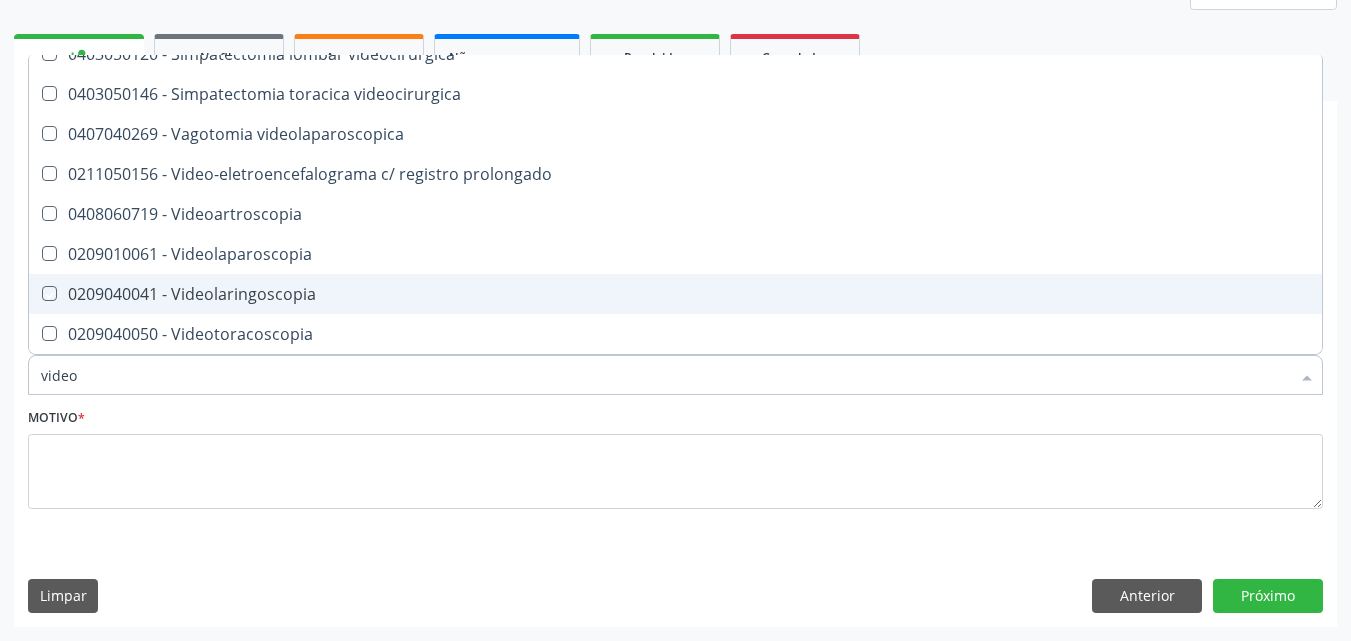 checkbox on "true" 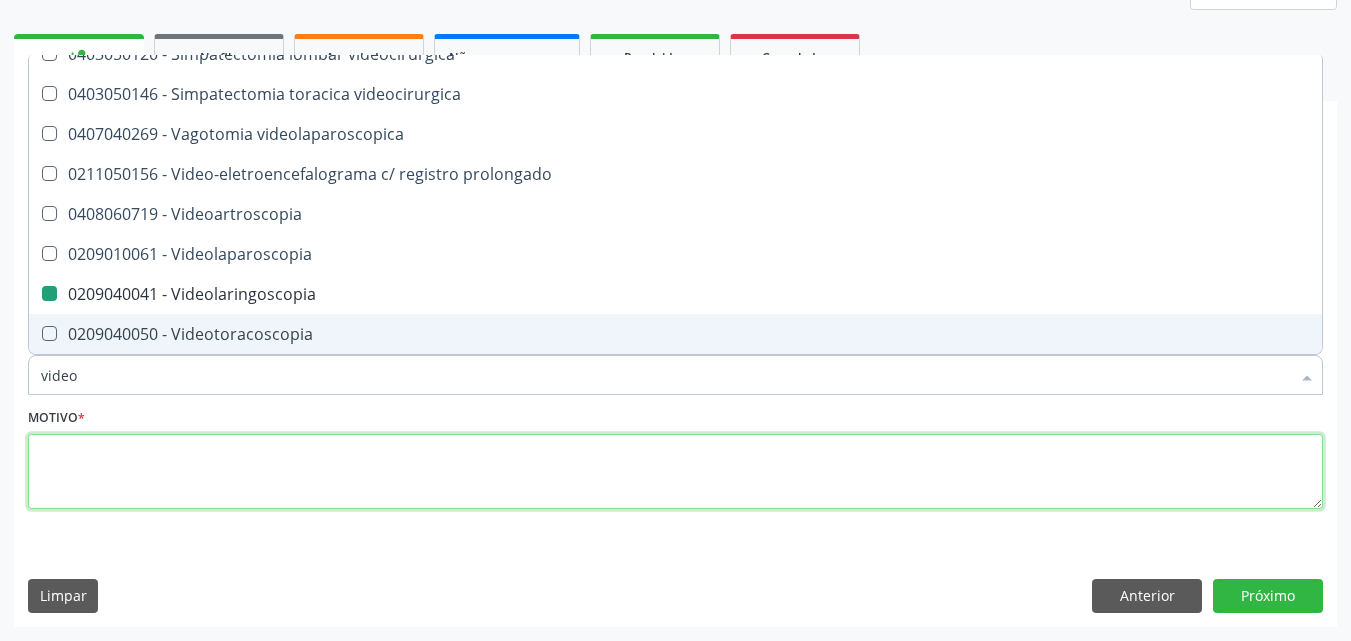 click at bounding box center (675, 472) 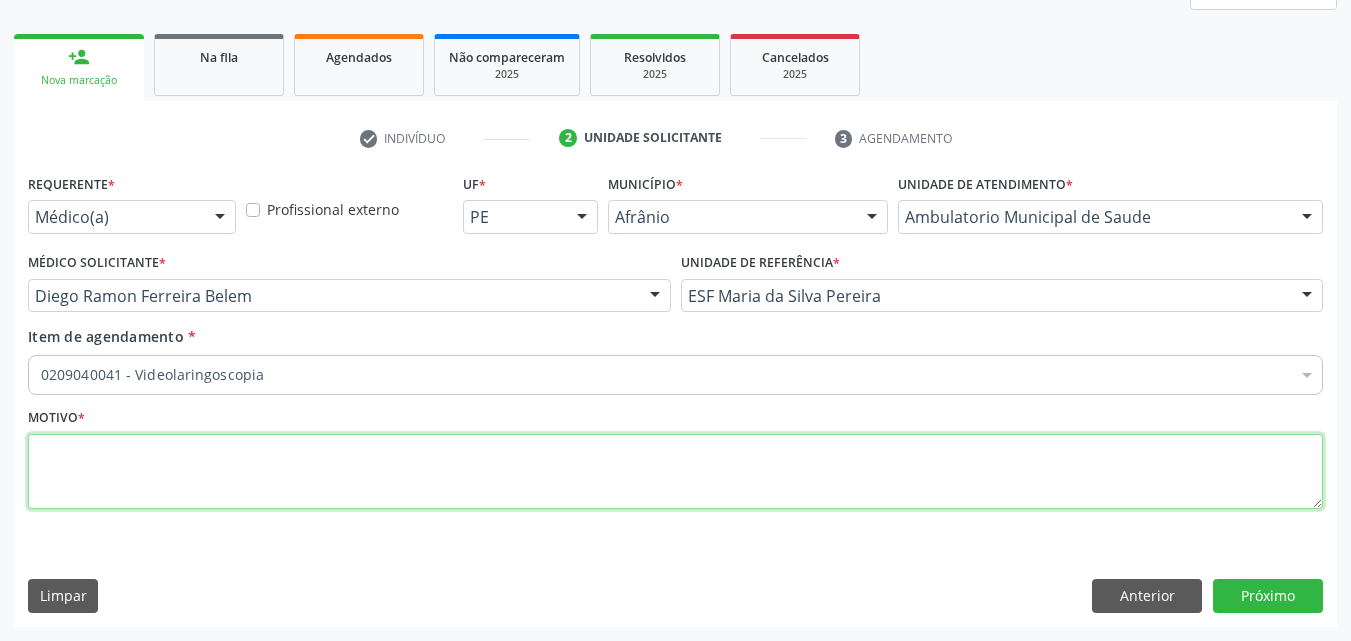 scroll, scrollTop: 0, scrollLeft: 0, axis: both 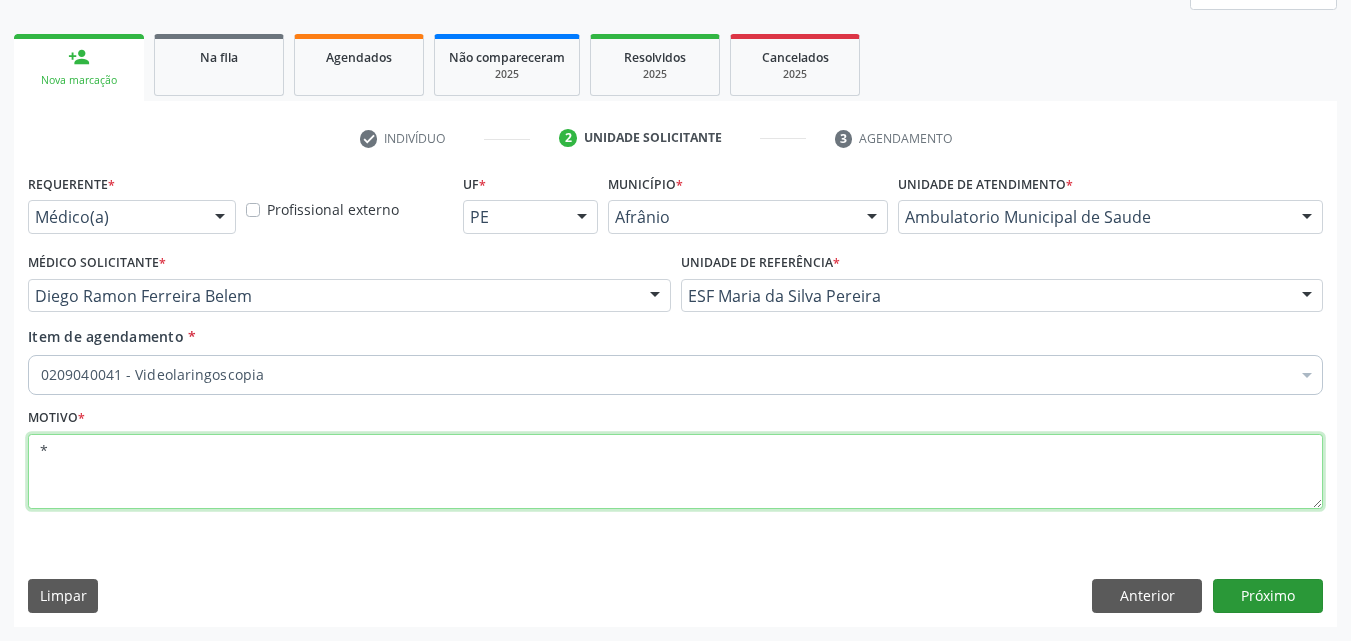type on "*" 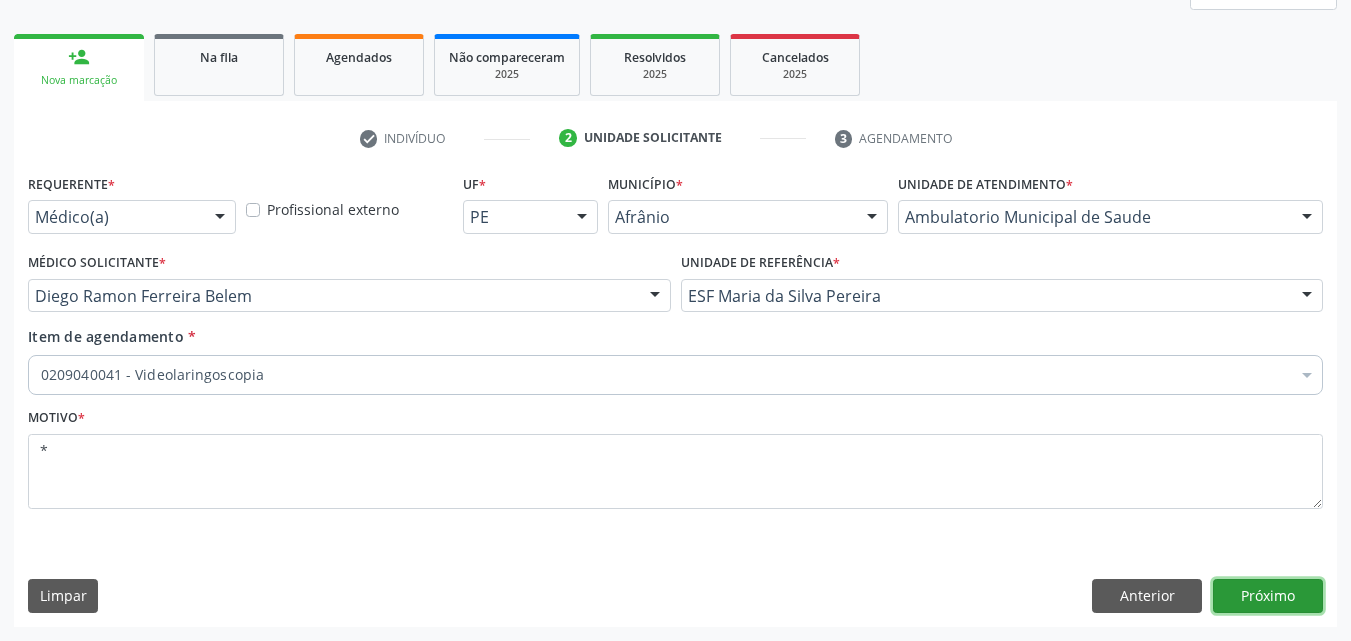 click on "Próximo" at bounding box center [1268, 596] 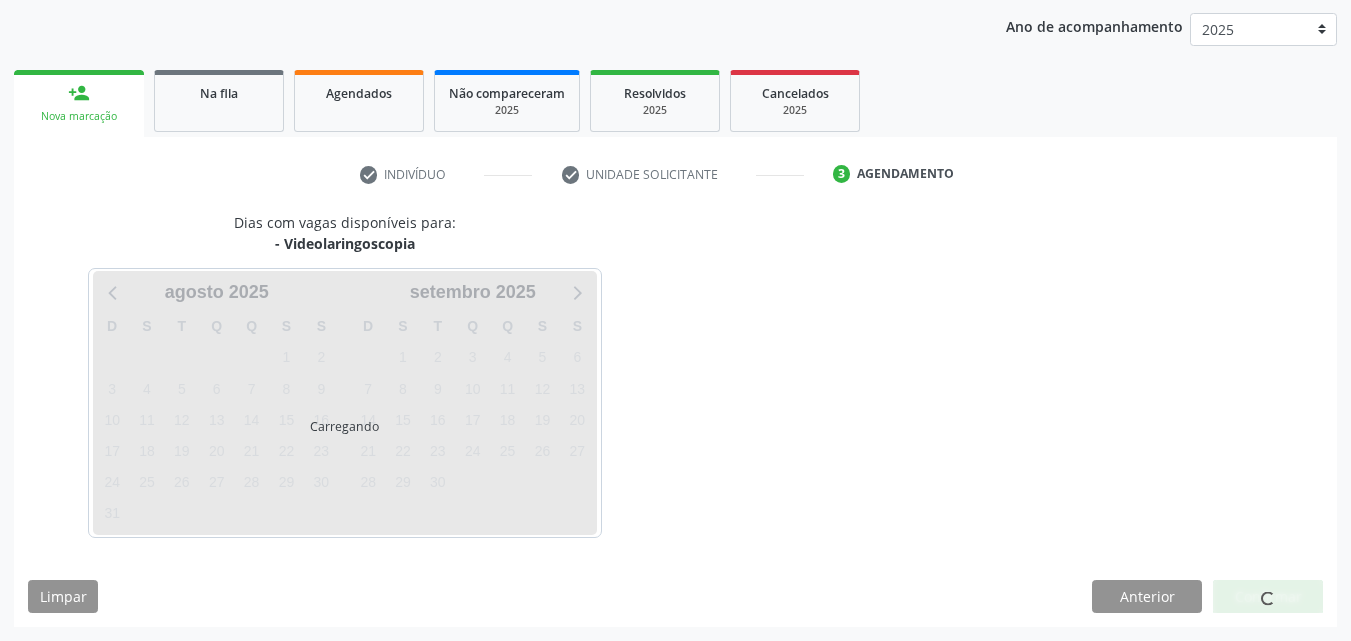 scroll, scrollTop: 229, scrollLeft: 0, axis: vertical 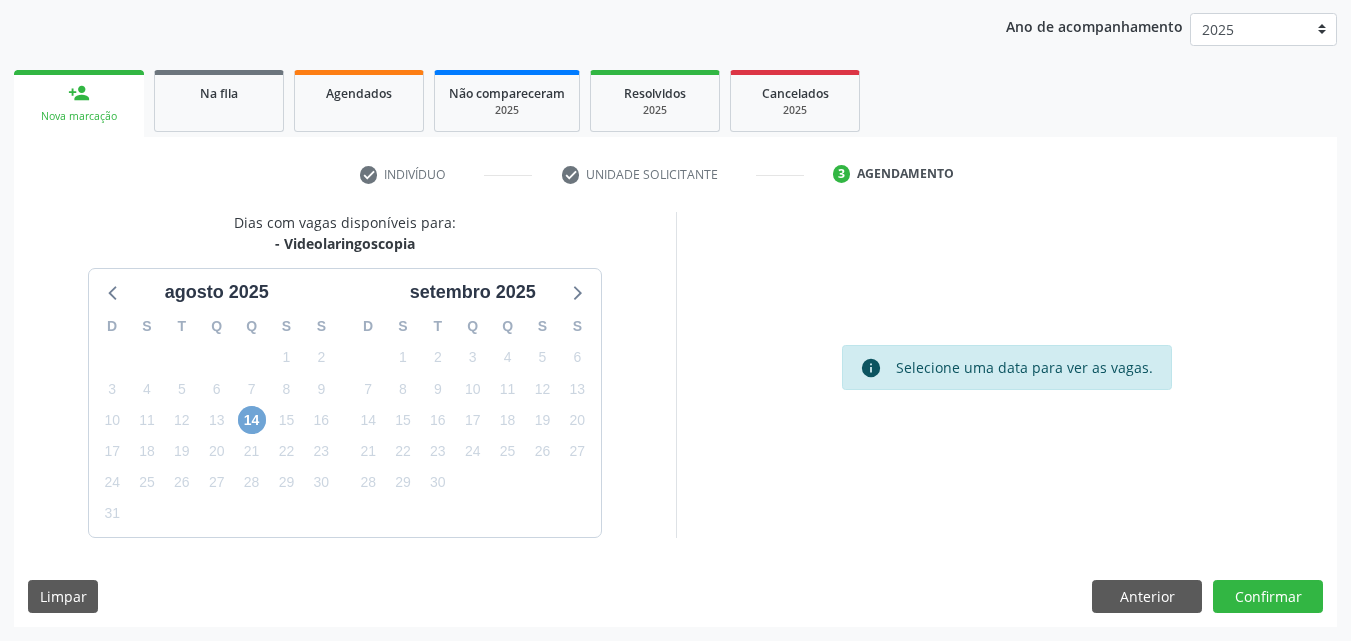 click on "14" at bounding box center [252, 420] 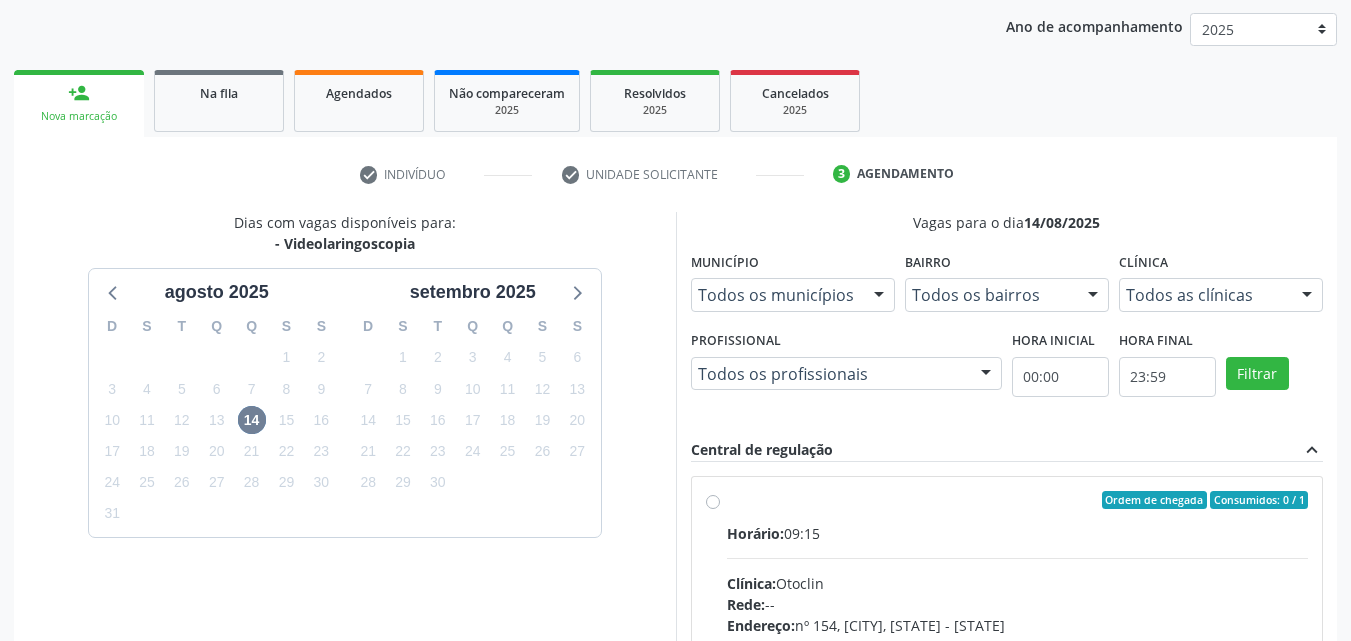 click on "Ordem de chegada
Consumidos: 0 / 1" at bounding box center [1018, 500] 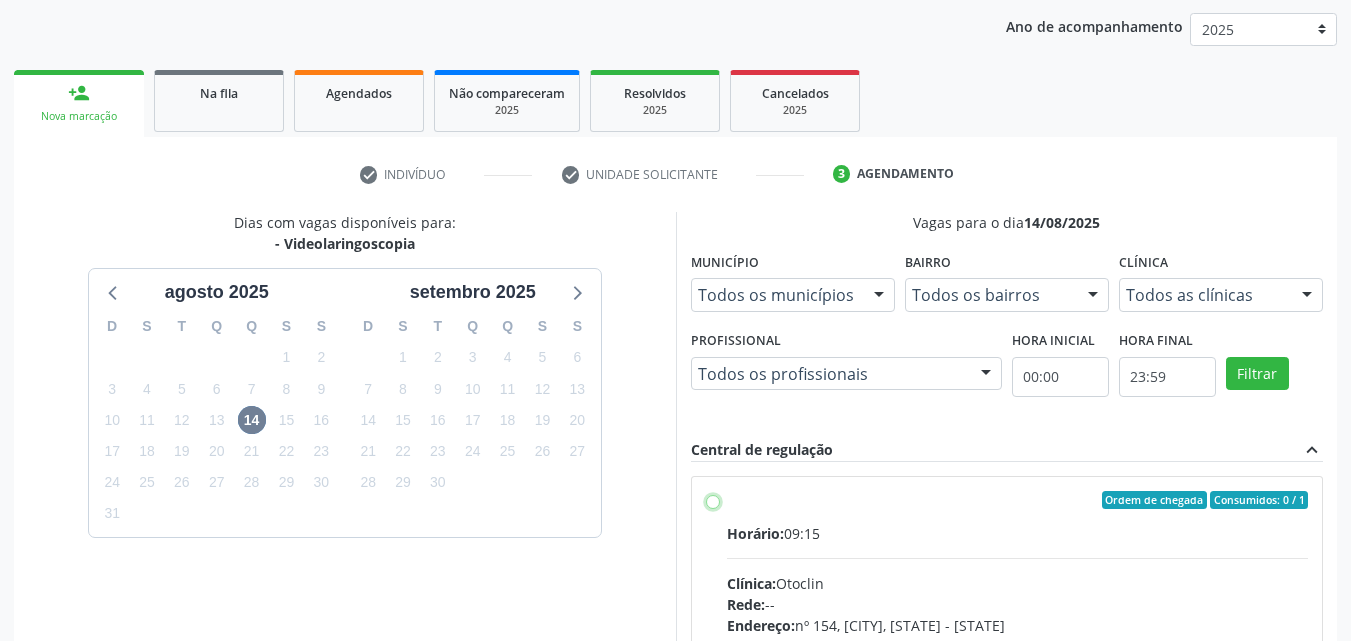 click on "Ordem de chegada
Consumidos: 0 / 1
Horário:   09:15
Clínica:  Otoclin
Rede:
--
Endereço:   nº 154, [CITY], [STATE] - [STATE]
Telefone:   [PHONE]
Profissional:
--
Informações adicionais sobre o atendimento
Idade de atendimento:
Sem restrição
Gênero(s) atendido(s):
Sem restrição
Informações adicionais:
--" at bounding box center [713, 500] 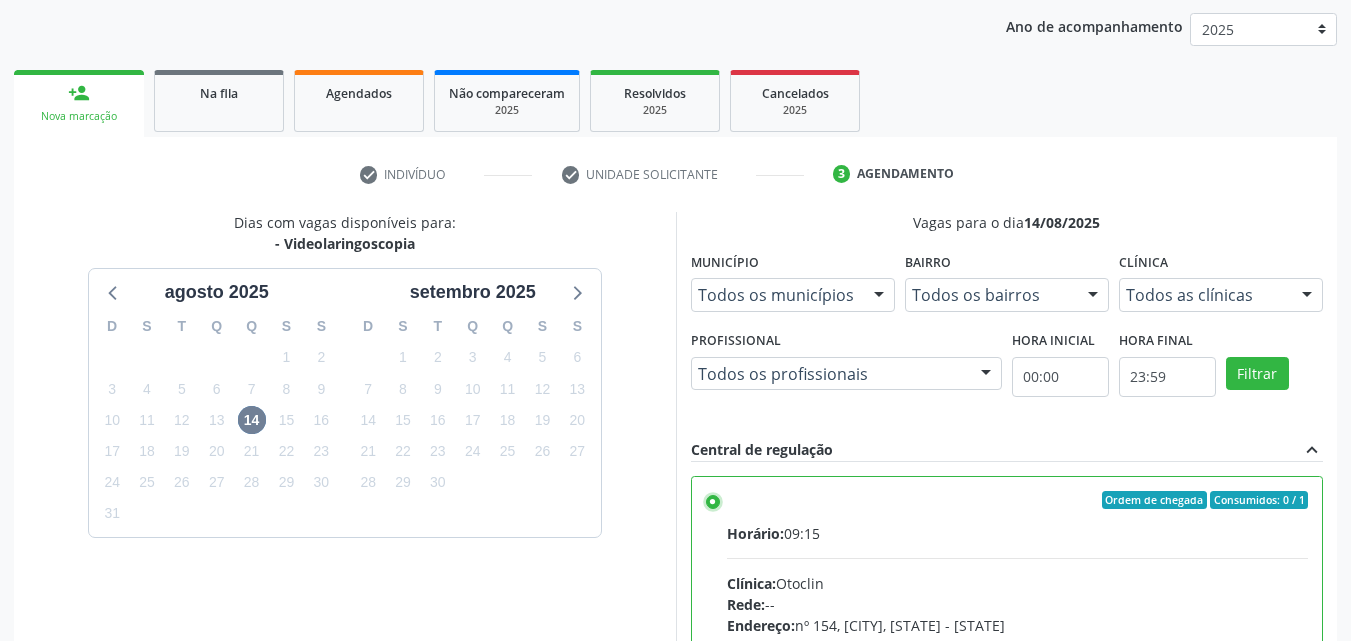 scroll, scrollTop: 99, scrollLeft: 0, axis: vertical 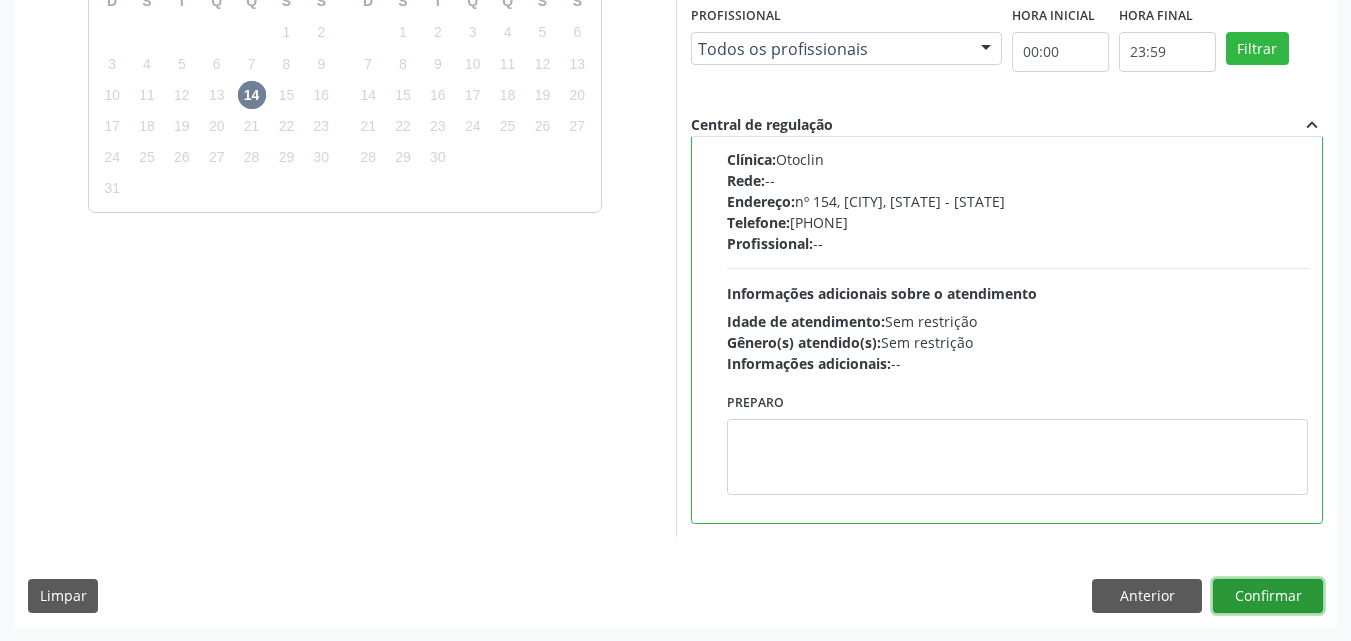 click on "Confirmar" at bounding box center [1268, 596] 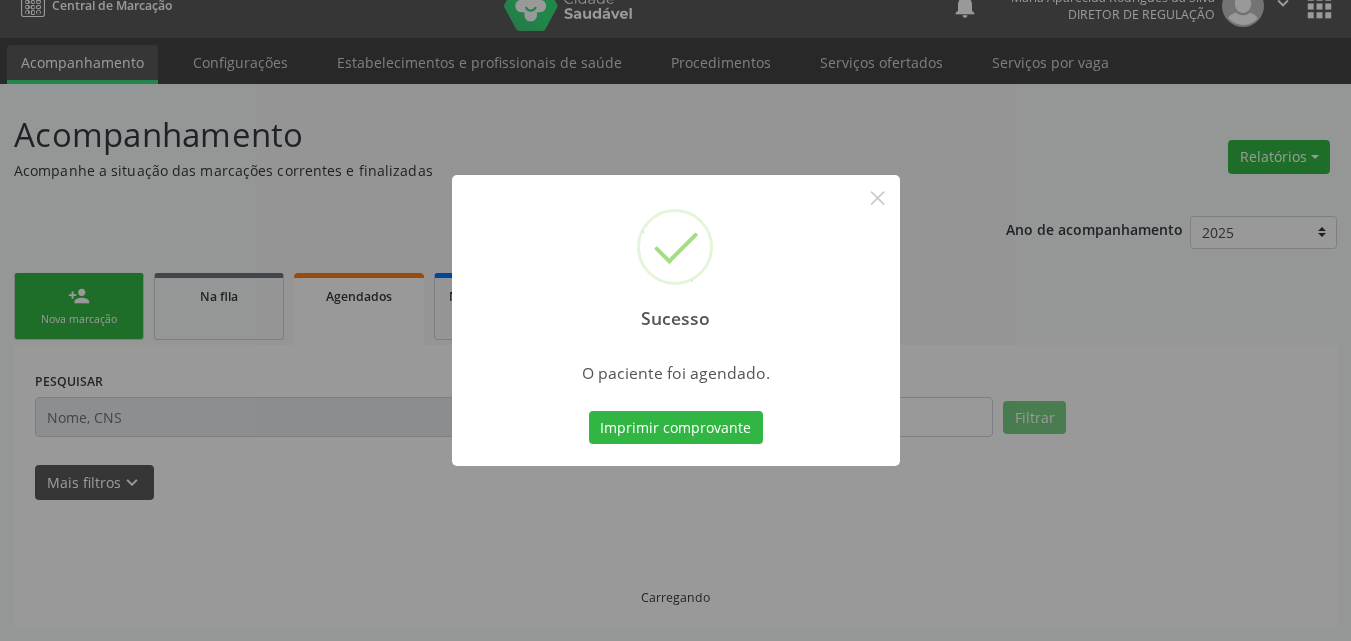 scroll, scrollTop: 26, scrollLeft: 0, axis: vertical 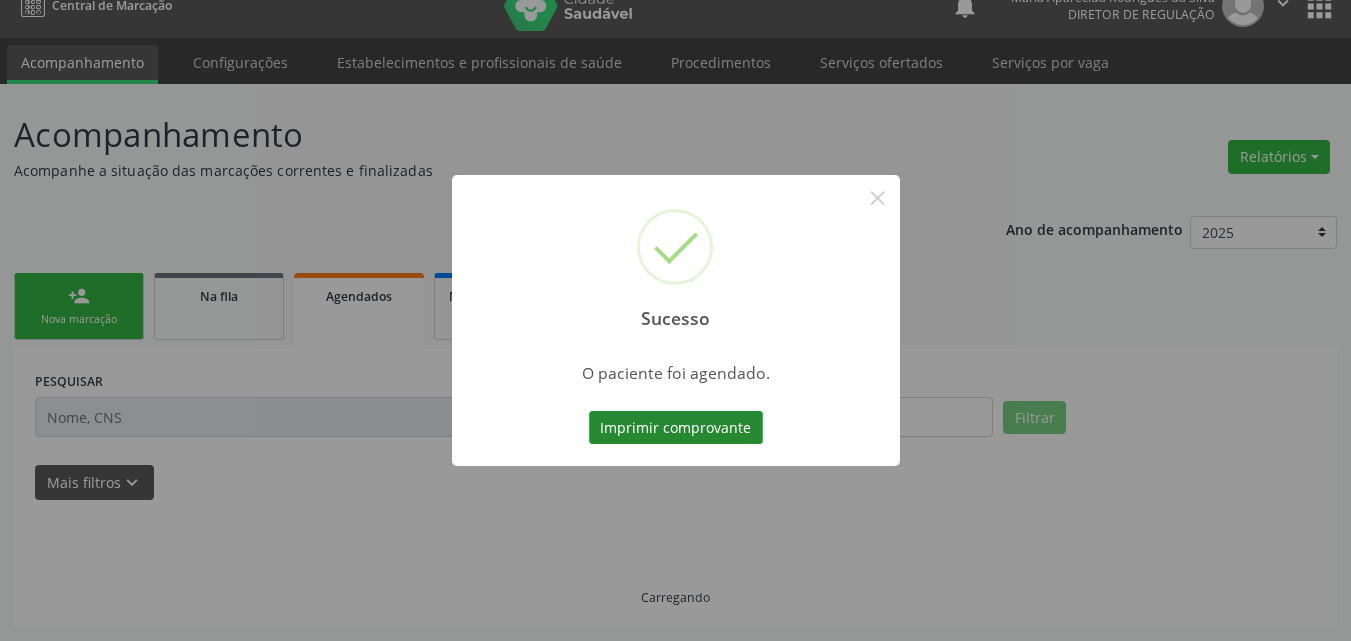 click on "Imprimir comprovante" at bounding box center (676, 428) 